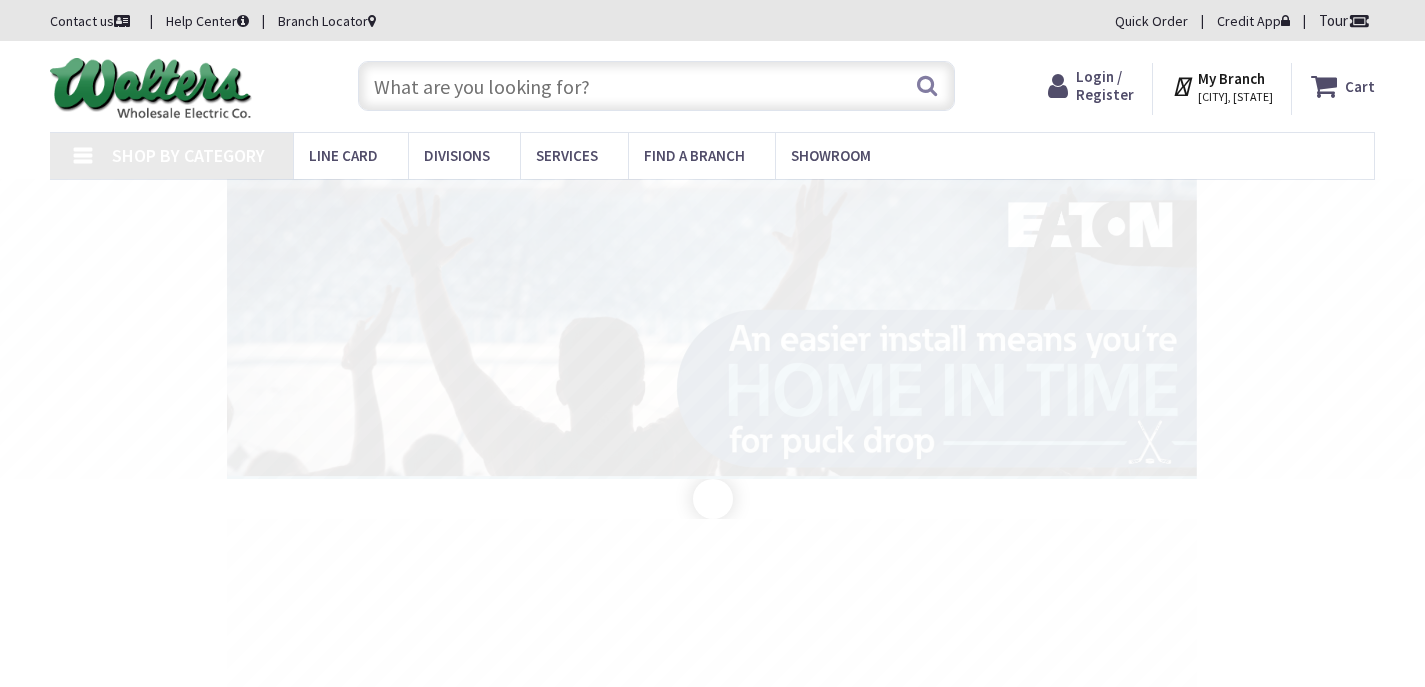type on "[STREET], [CITY], [STATE] [ZIP]" 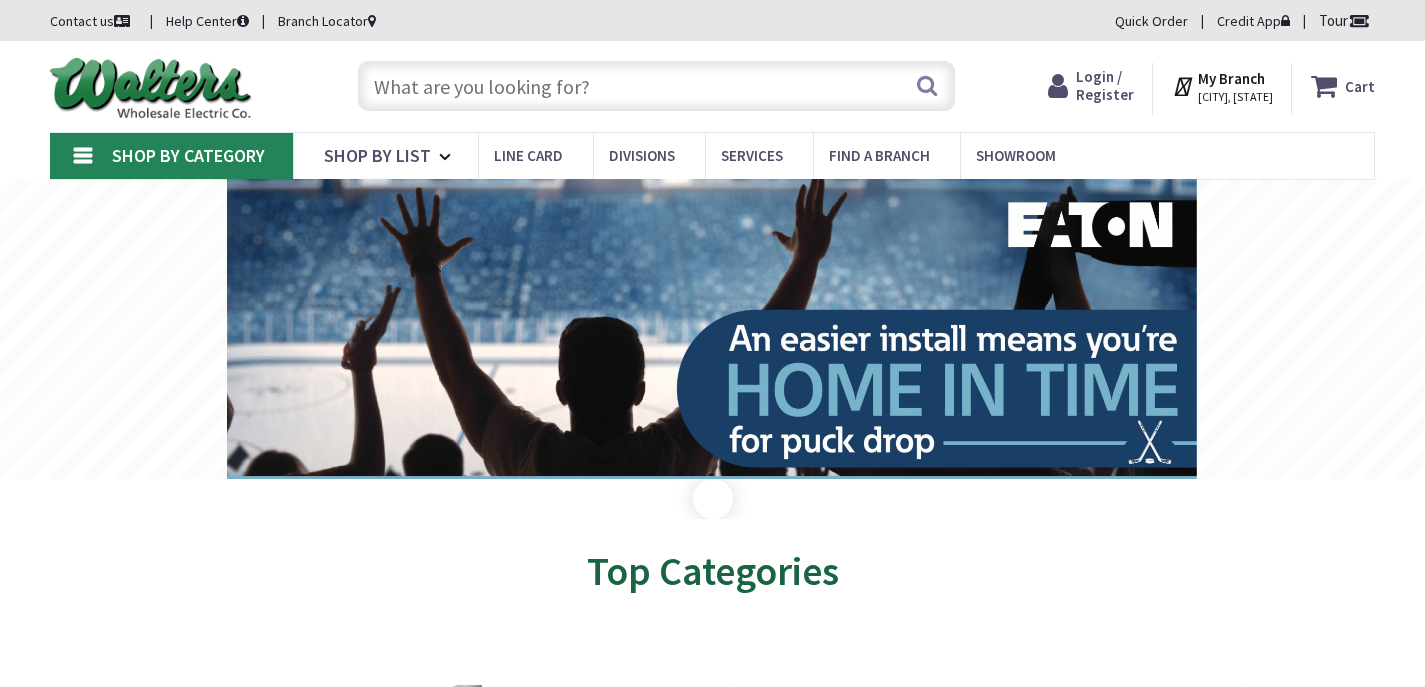 scroll, scrollTop: 0, scrollLeft: 0, axis: both 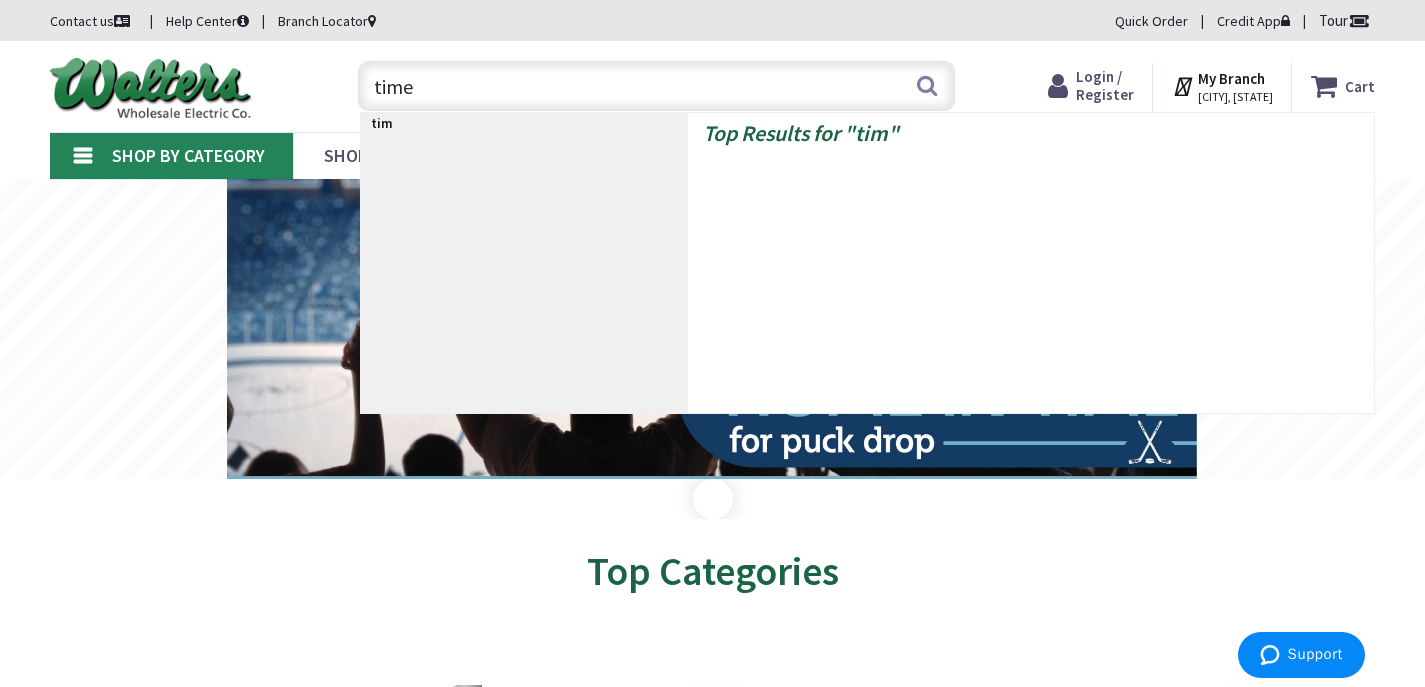 type on "timer" 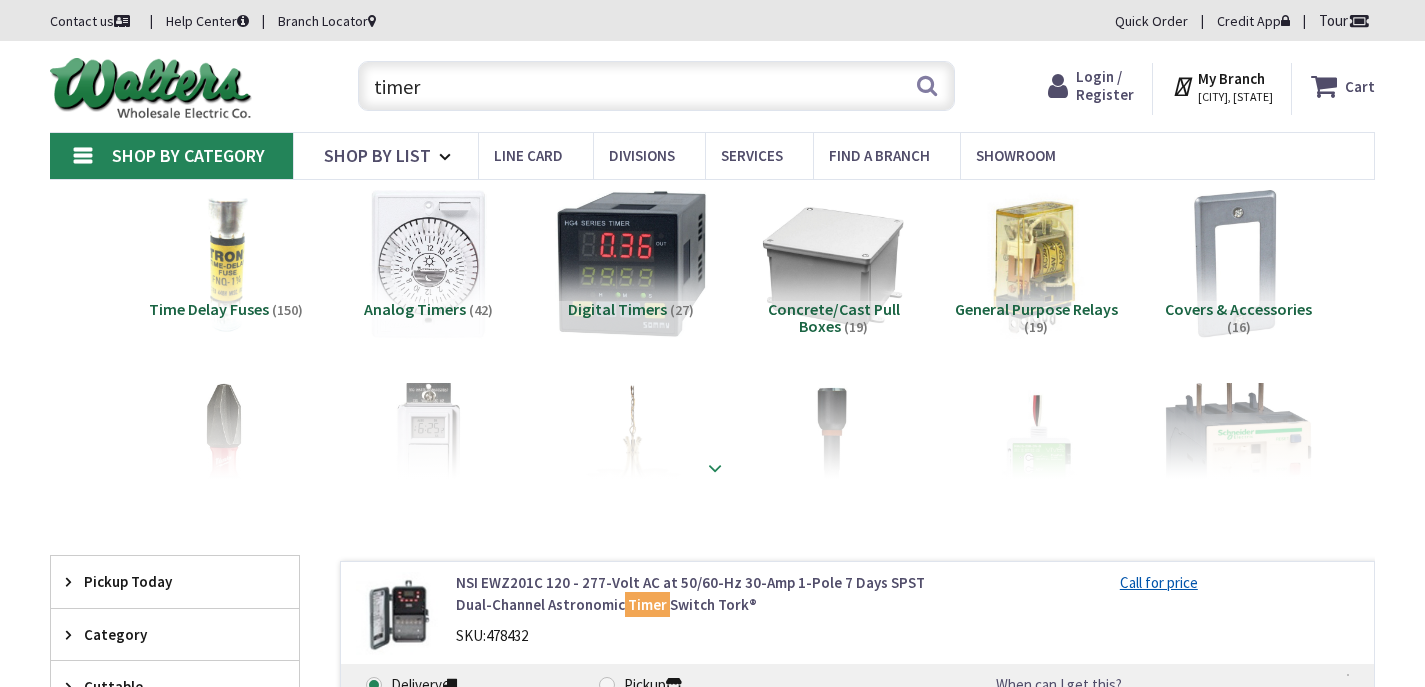 scroll, scrollTop: 0, scrollLeft: 0, axis: both 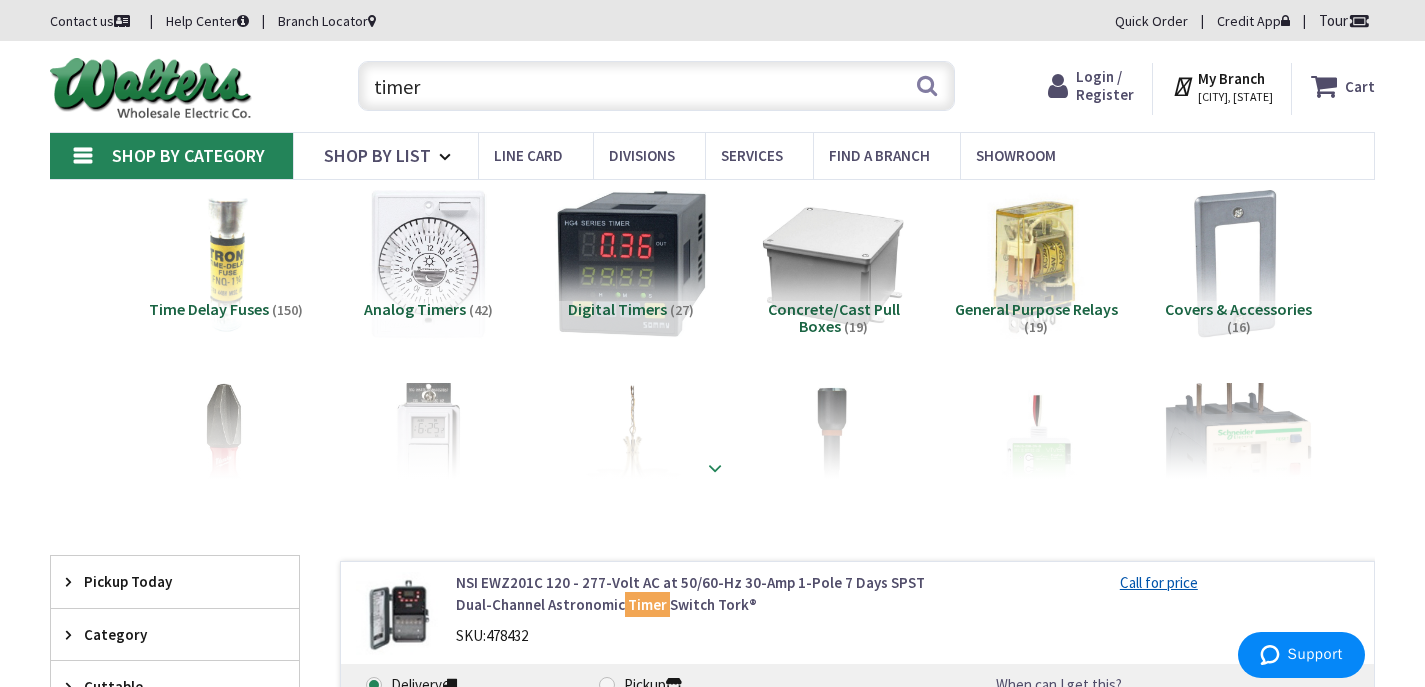 click at bounding box center (712, 424) 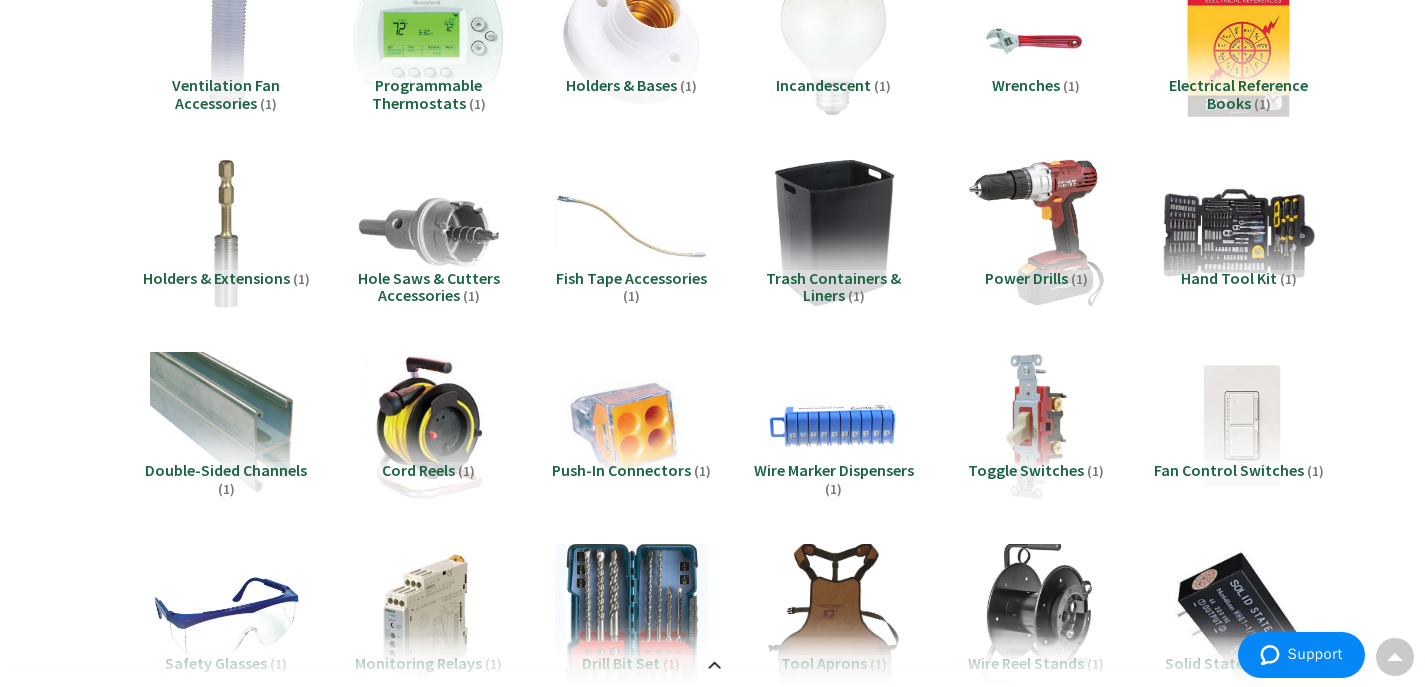 scroll, scrollTop: 1600, scrollLeft: 0, axis: vertical 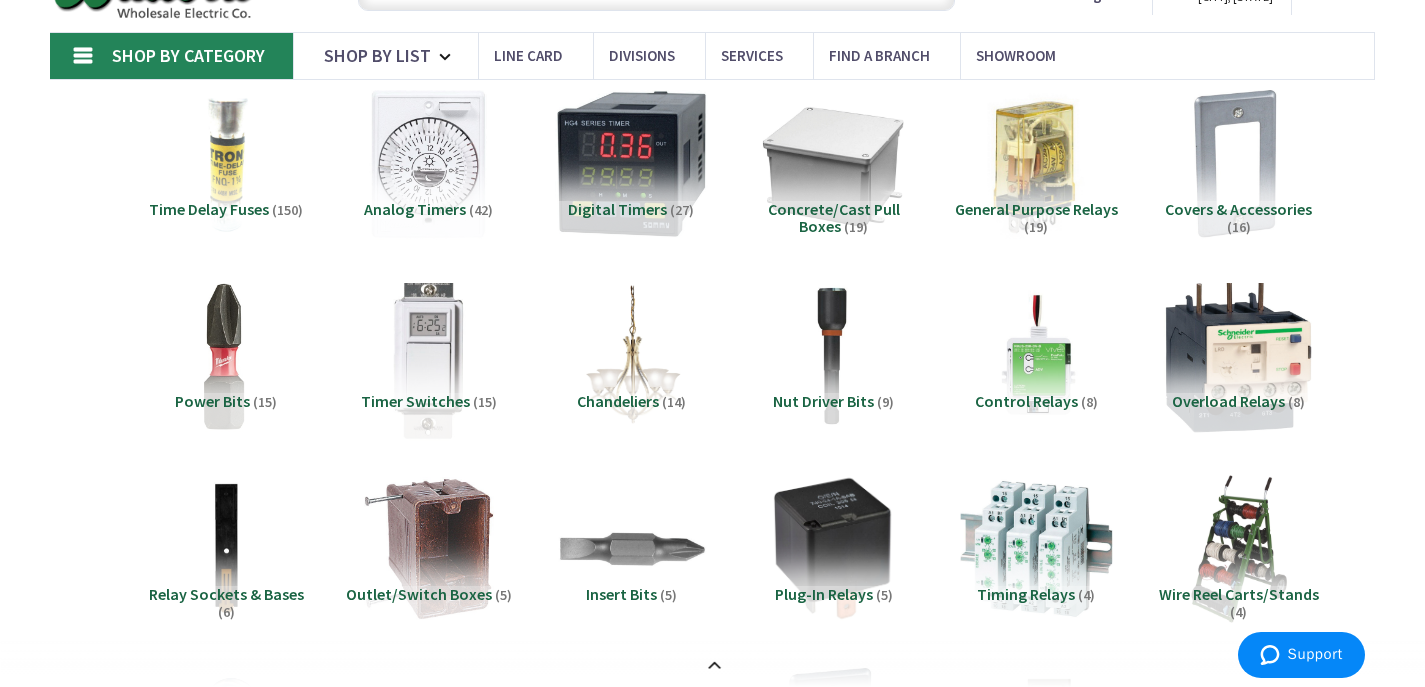 click at bounding box center [428, 356] 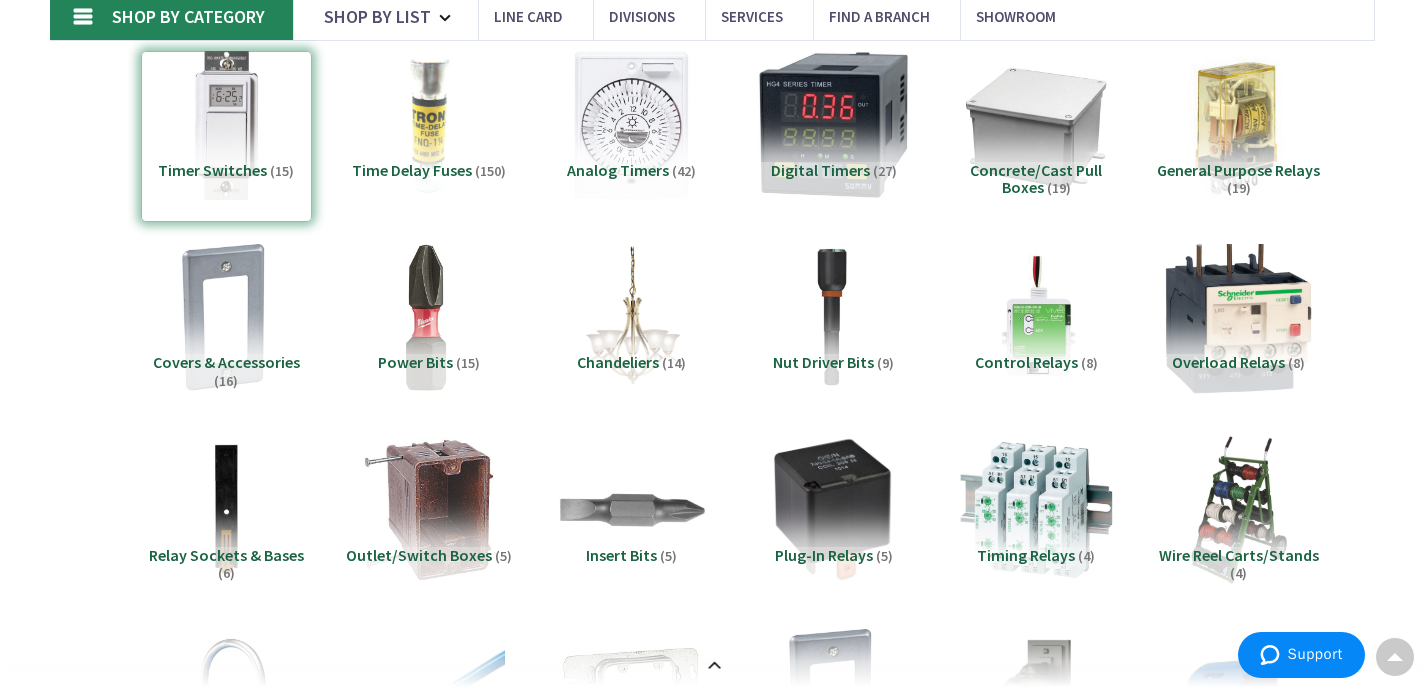 scroll, scrollTop: 0, scrollLeft: 0, axis: both 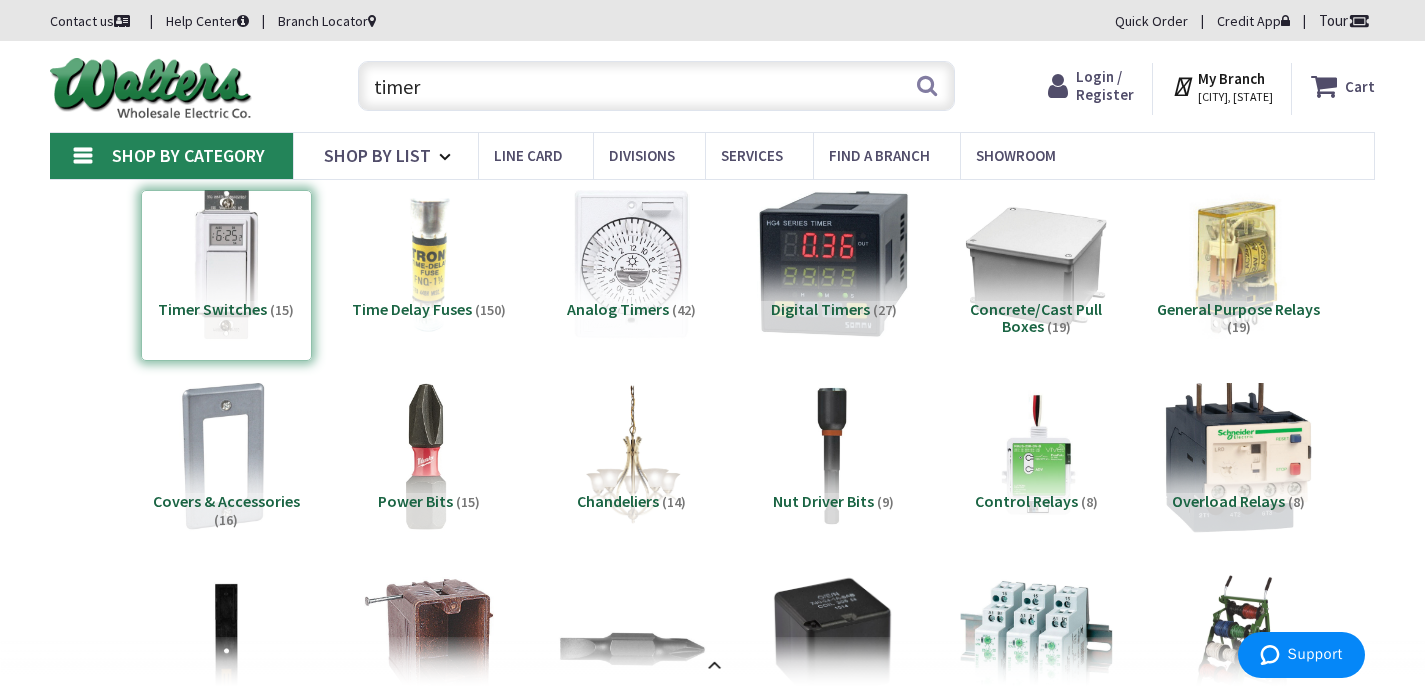 drag, startPoint x: 432, startPoint y: 83, endPoint x: 87, endPoint y: 140, distance: 349.677 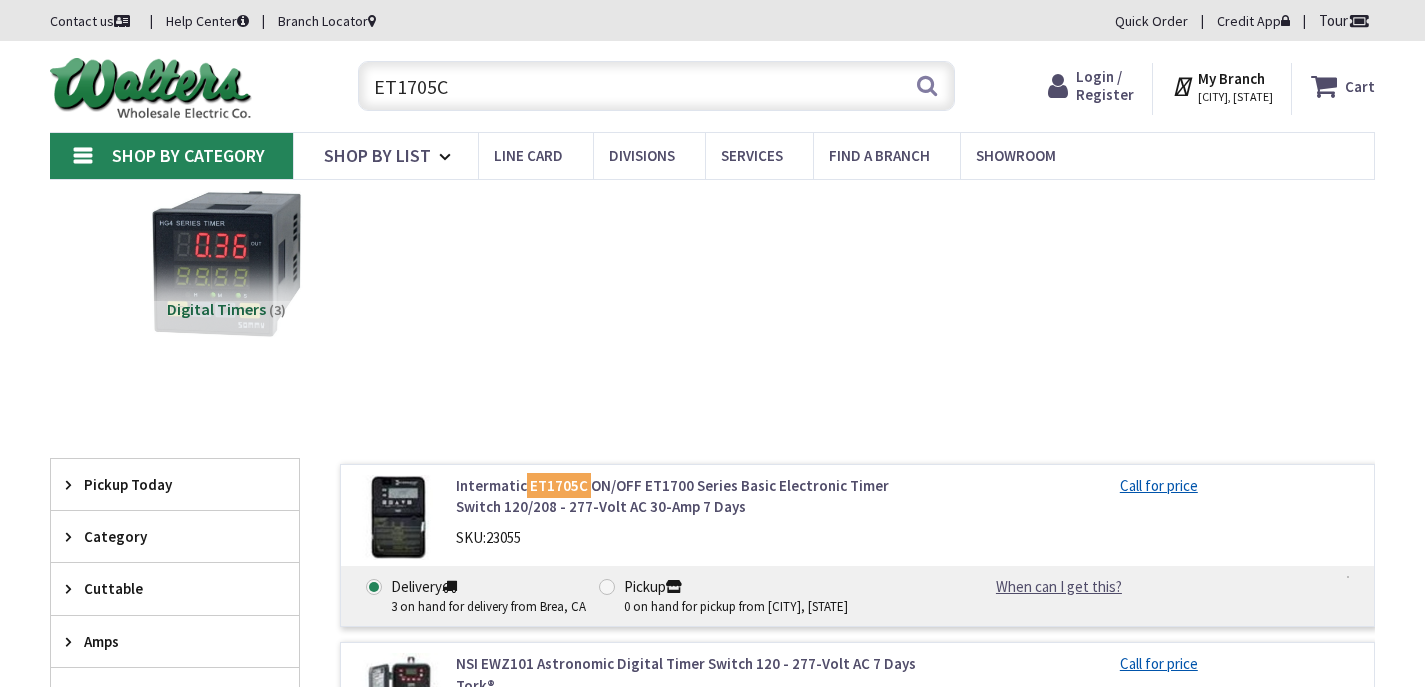 scroll, scrollTop: 0, scrollLeft: 0, axis: both 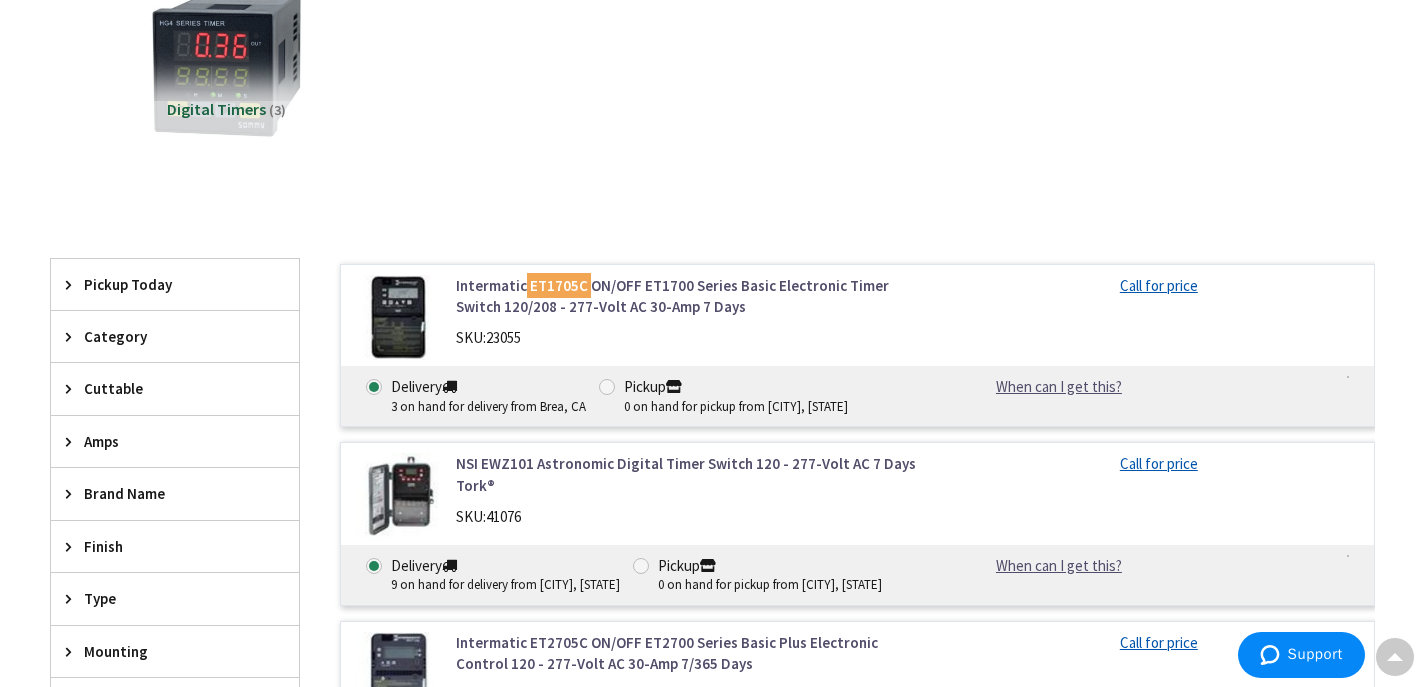 click on "Intermatic  ET1705C  ON/OFF ET1700 Series Basic Electronic Timer Switch 120/208 - 277-Volt AC 30-Amp 7 Days" at bounding box center (692, 296) 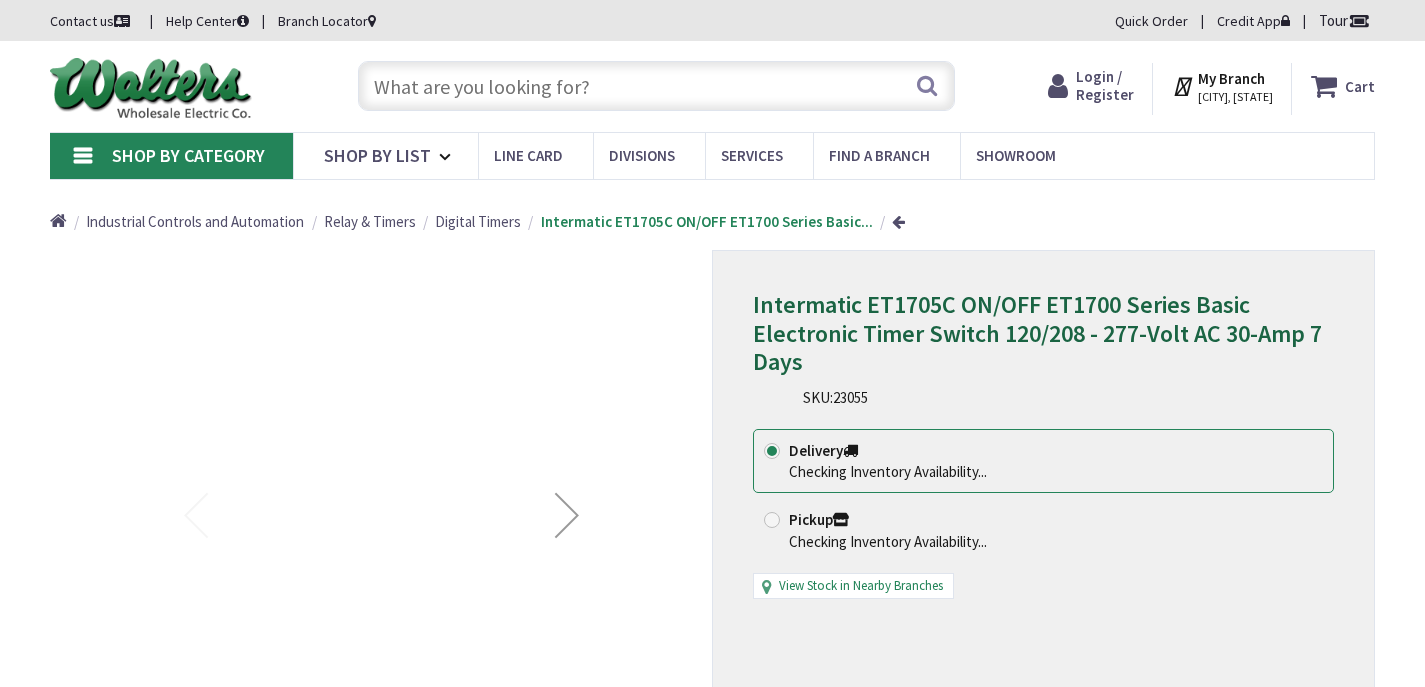 scroll, scrollTop: 0, scrollLeft: 0, axis: both 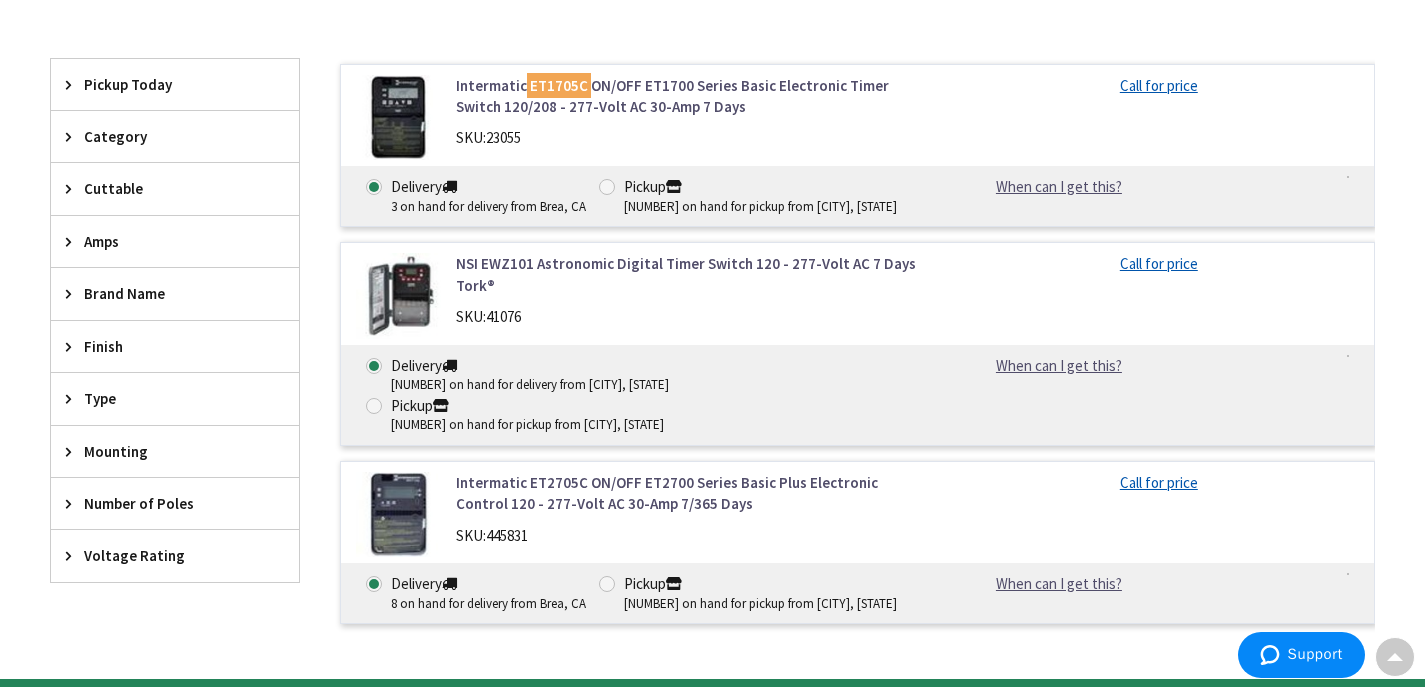 click on "Intermatic ET2705C ON/OFF ET2700 Series Basic Plus Electronic Control 120 - 277-Volt AC 30-Amp 7/365 Days" at bounding box center [692, 493] 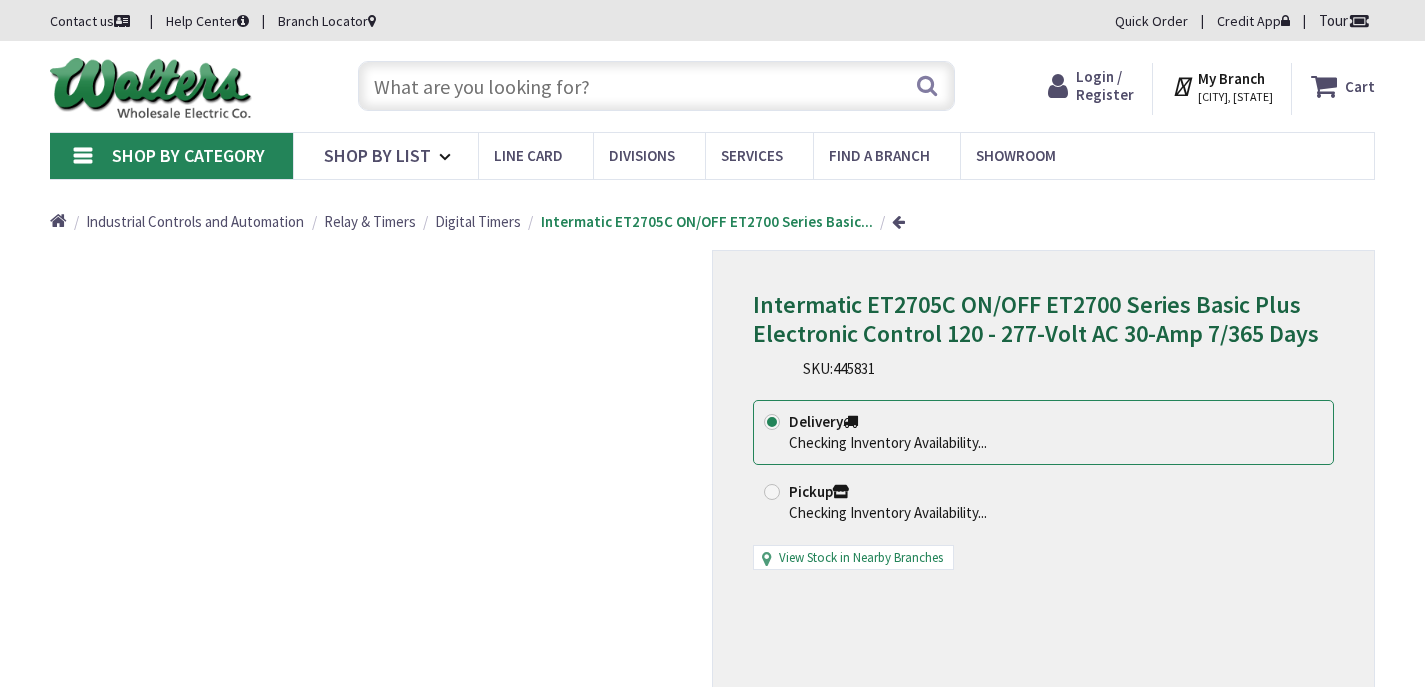 scroll, scrollTop: 0, scrollLeft: 0, axis: both 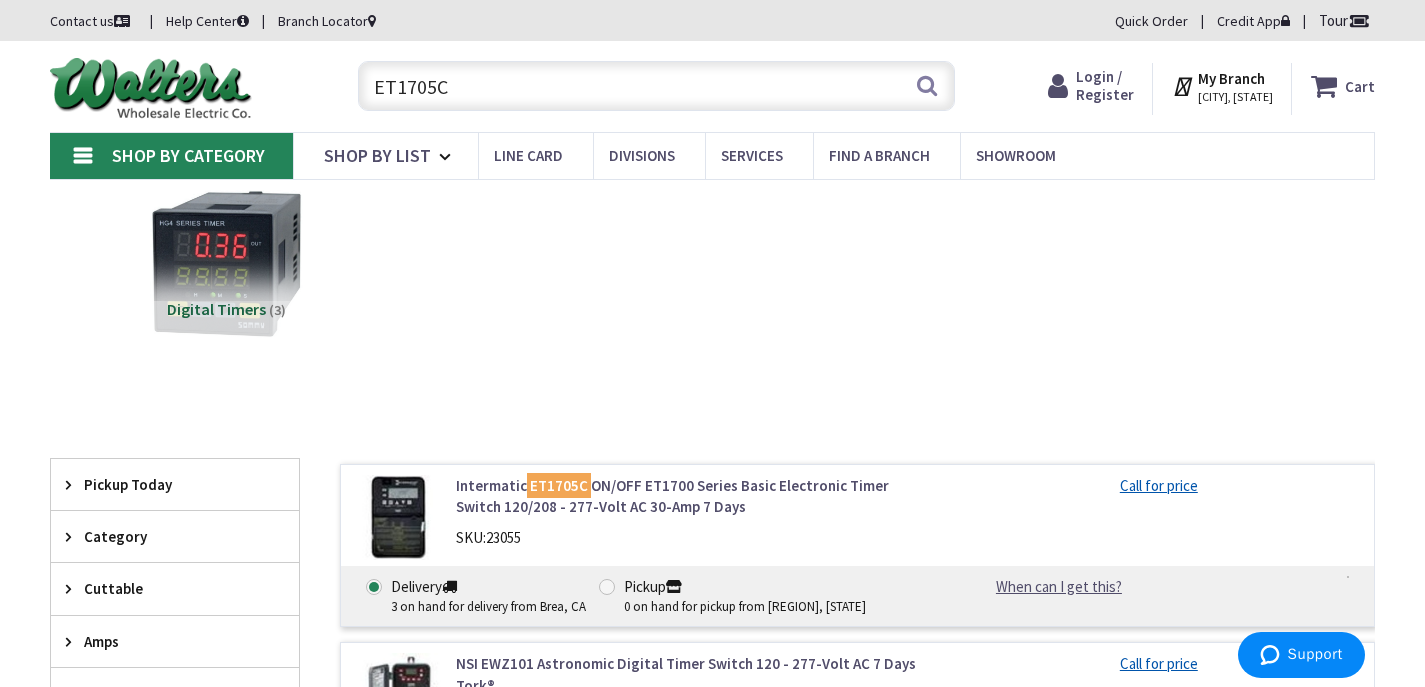 drag, startPoint x: 472, startPoint y: 85, endPoint x: -138, endPoint y: 52, distance: 610.89197 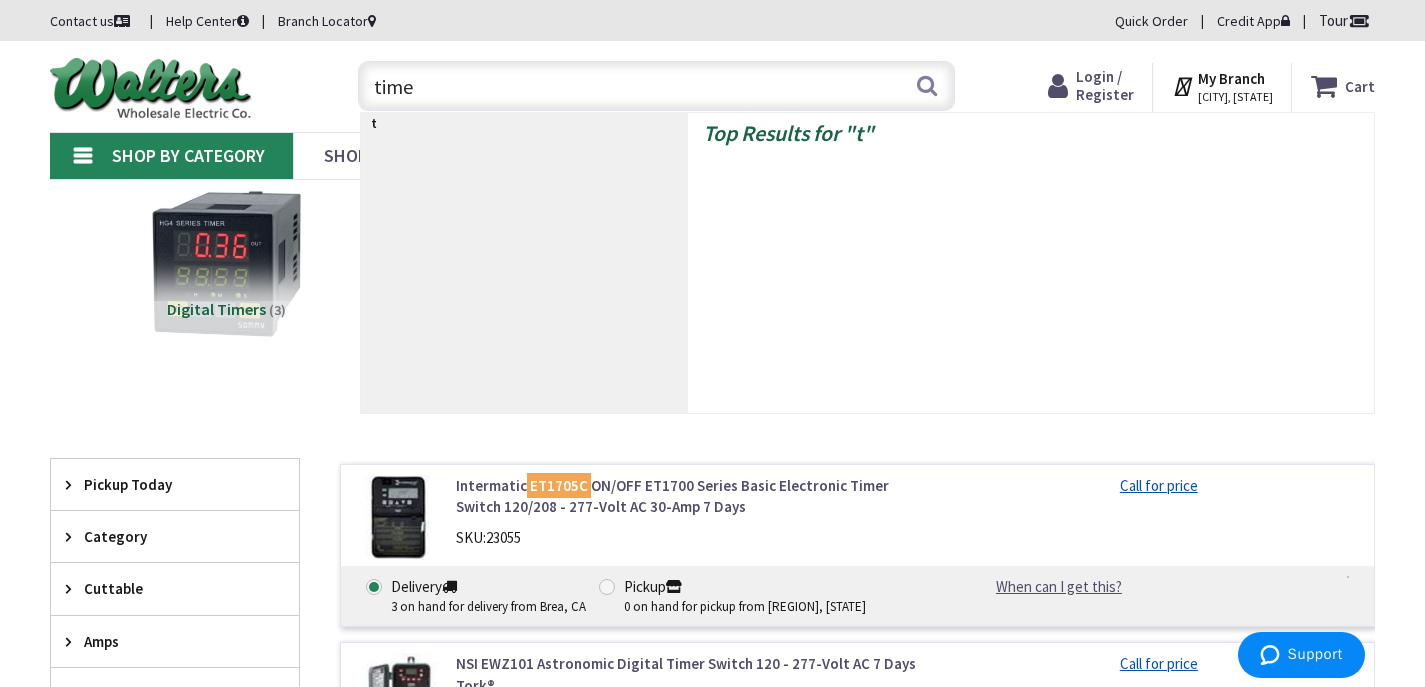 type on "timer" 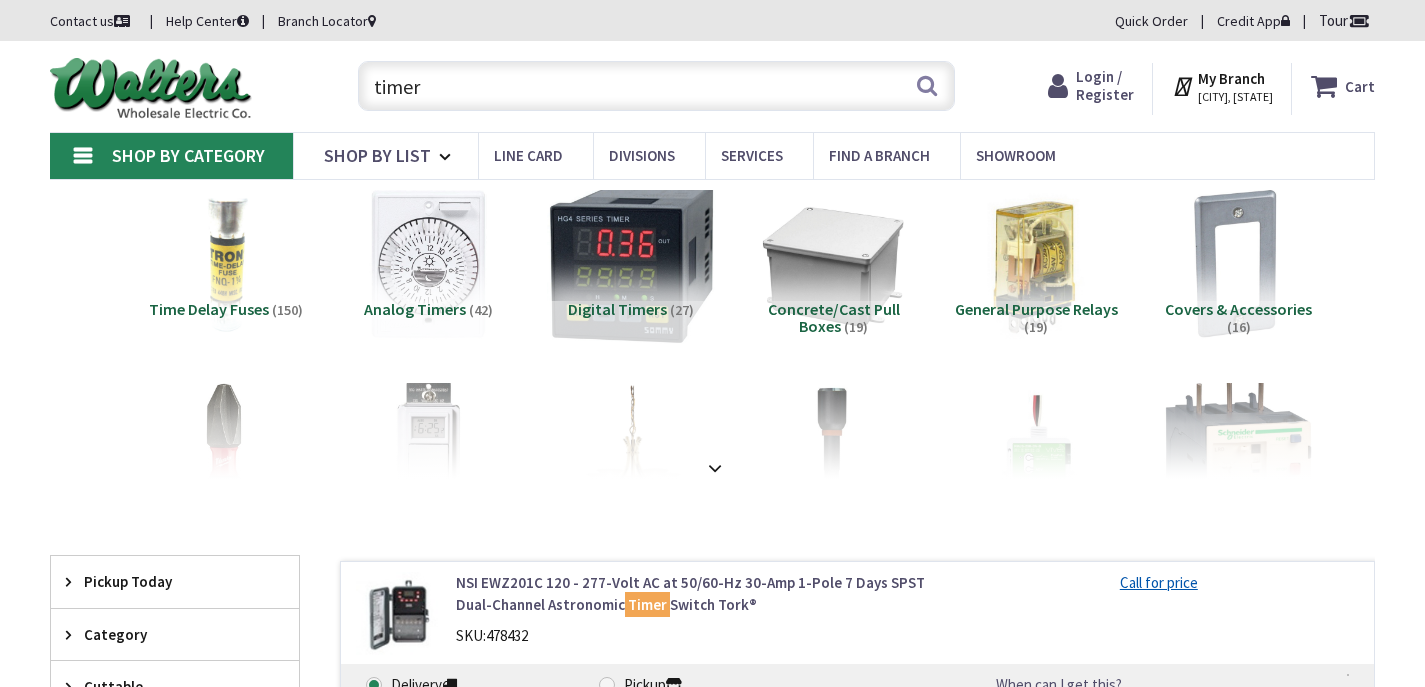 scroll, scrollTop: 0, scrollLeft: 0, axis: both 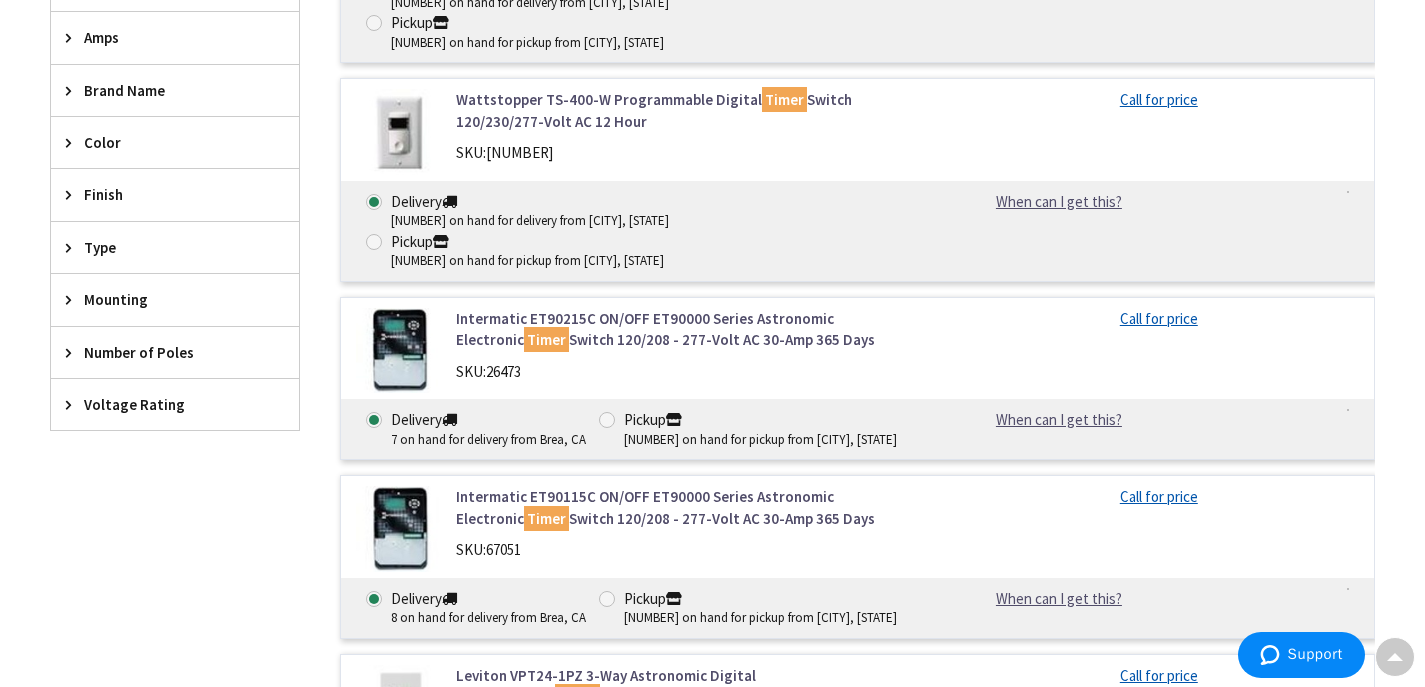 click on "Number of Poles" at bounding box center (175, 352) 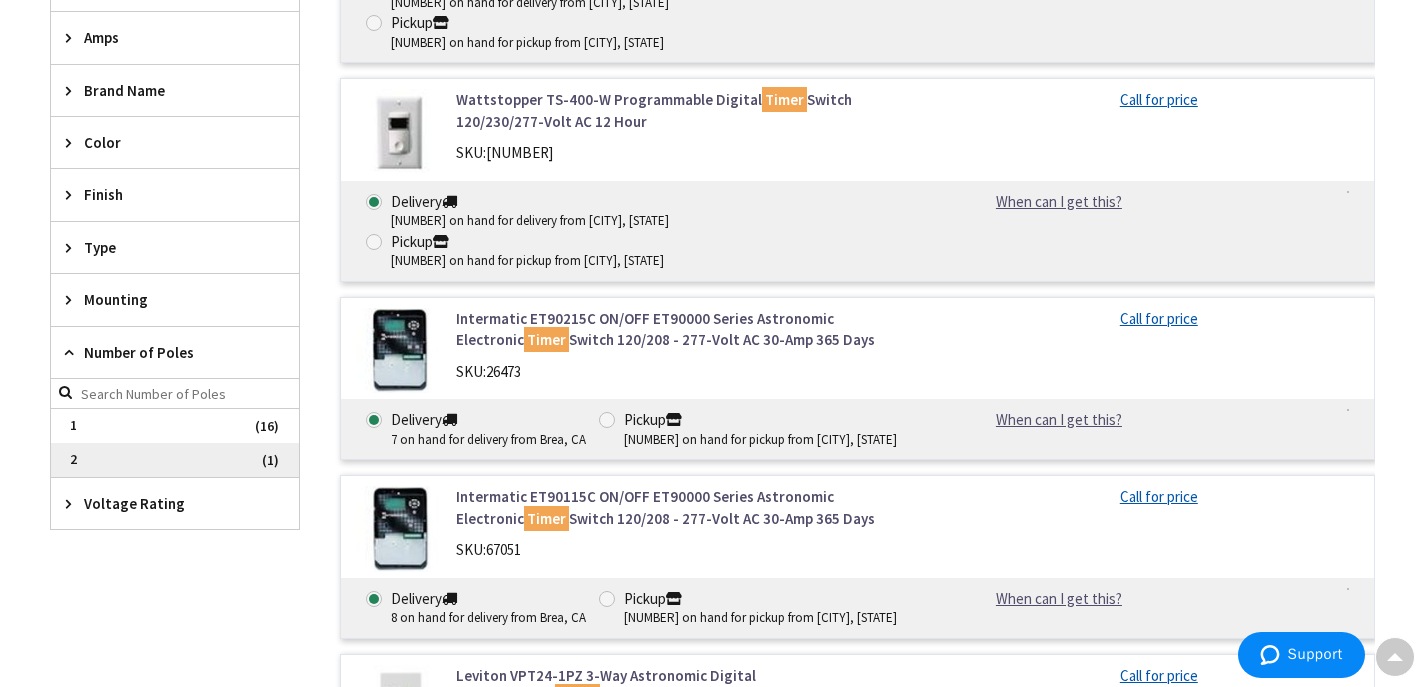click on "2" at bounding box center [175, 460] 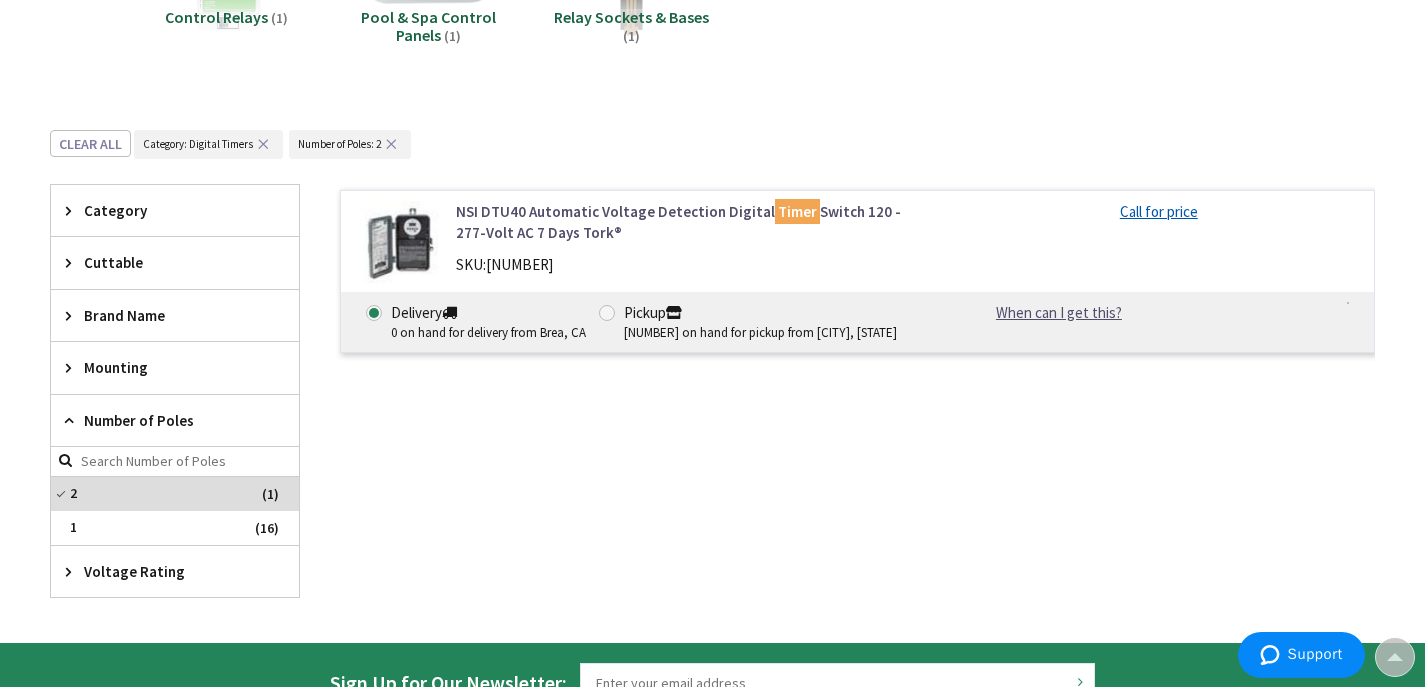 scroll, scrollTop: 461, scrollLeft: 0, axis: vertical 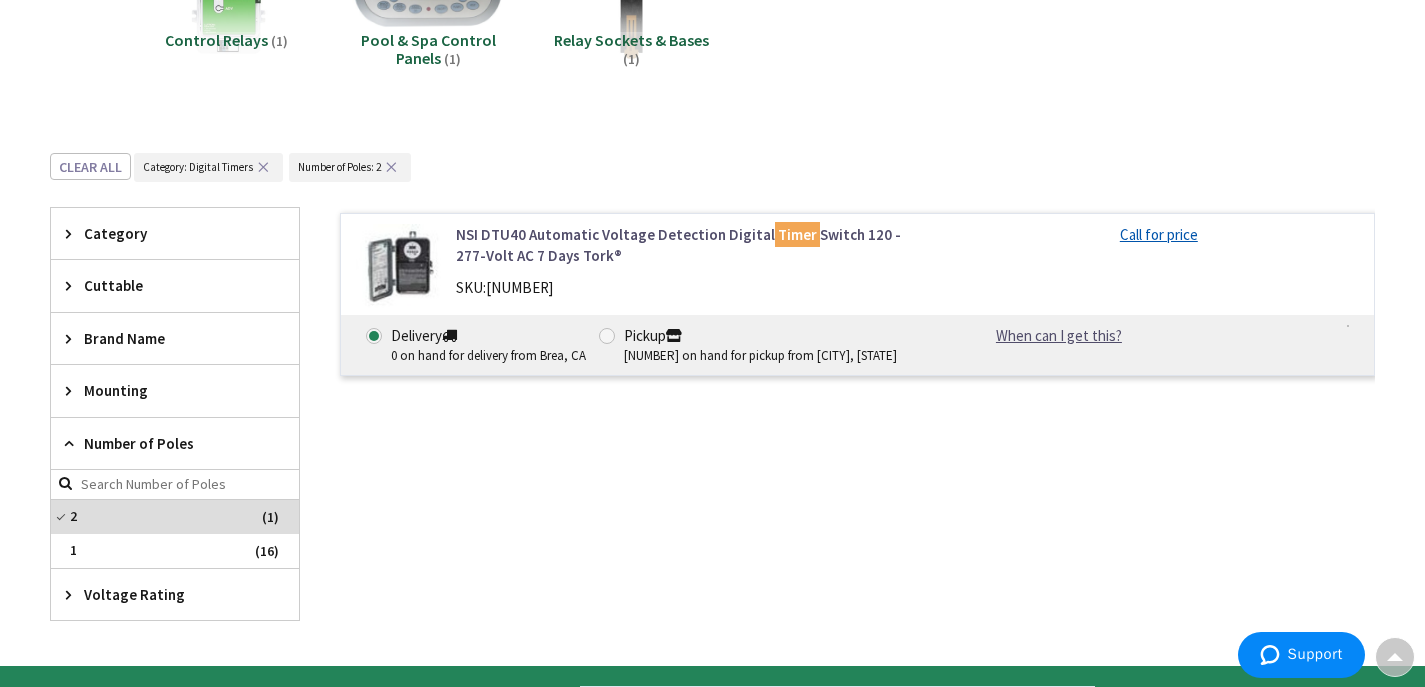 click on "NSI DTU40 Automatic Voltage Detection Digital  Timer  Switch 120 - 277-Volt AC 7 Days Tork®" at bounding box center (692, 245) 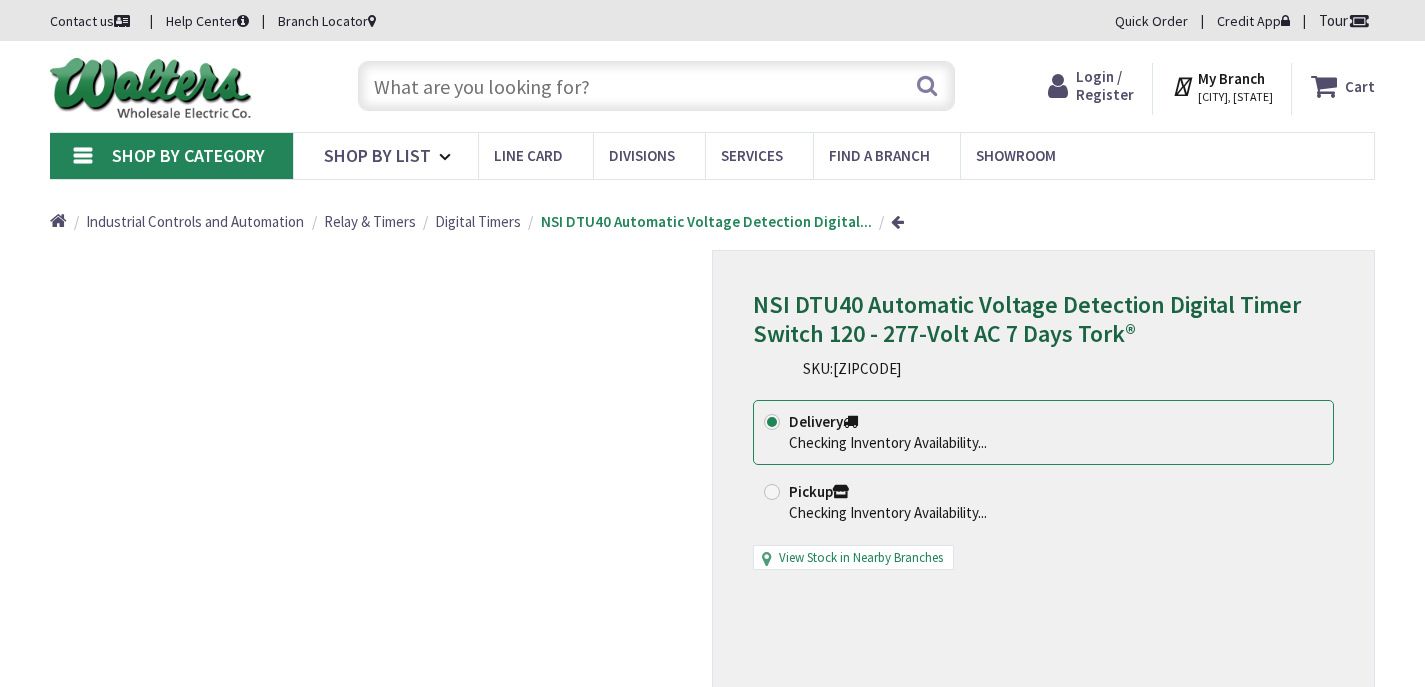 scroll, scrollTop: 0, scrollLeft: 0, axis: both 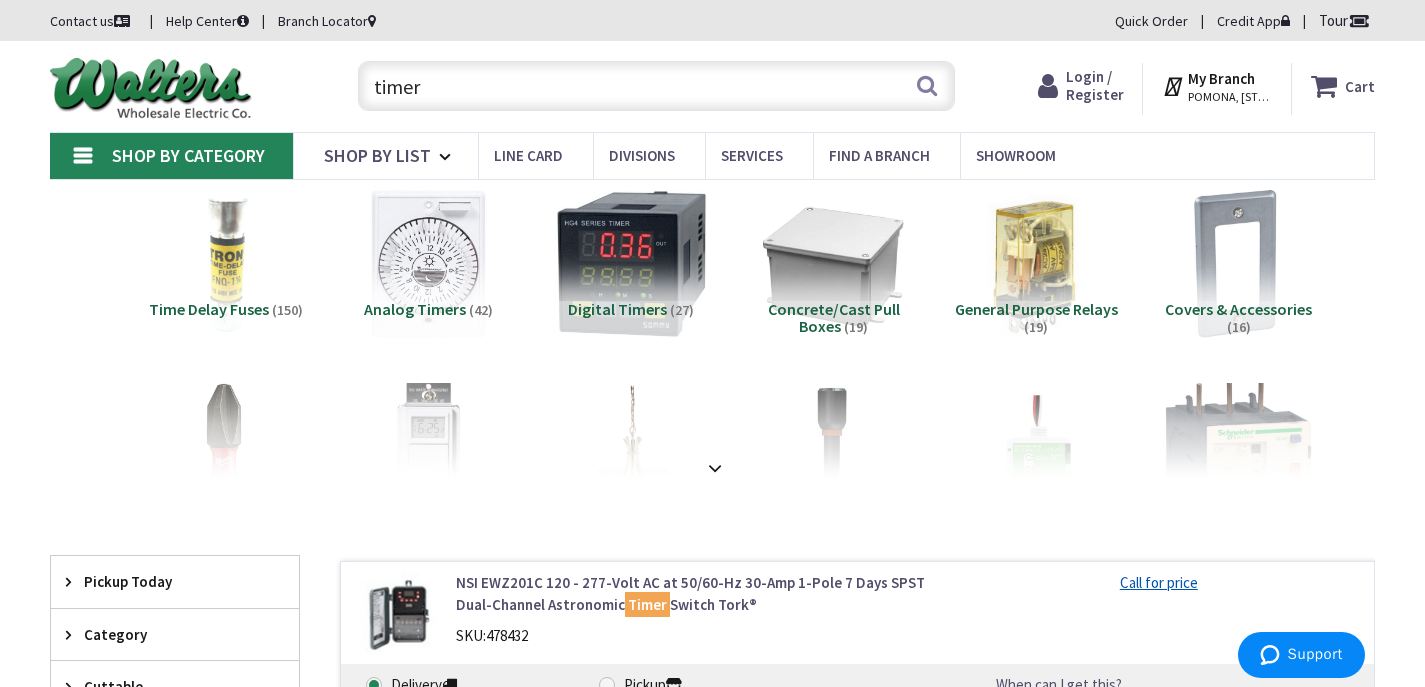 drag, startPoint x: 485, startPoint y: 84, endPoint x: -447, endPoint y: 19, distance: 934.26385 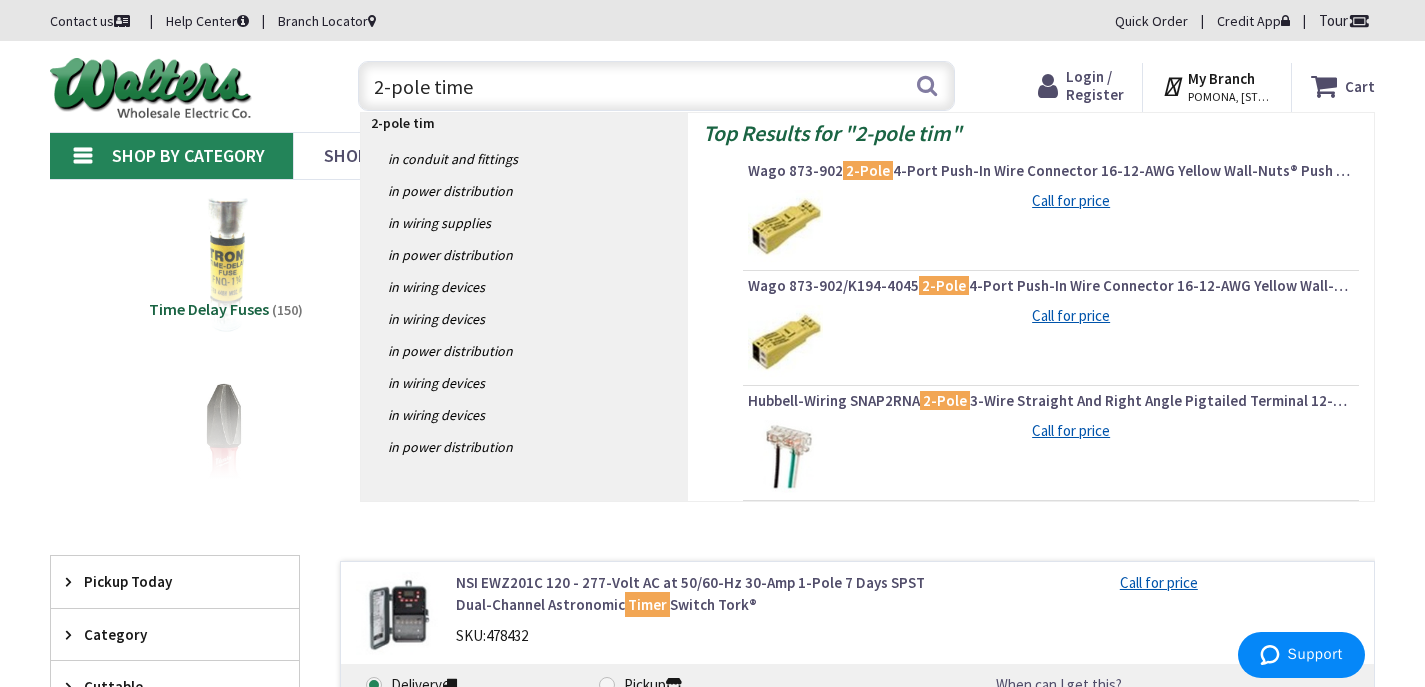 type on "2-pole timer" 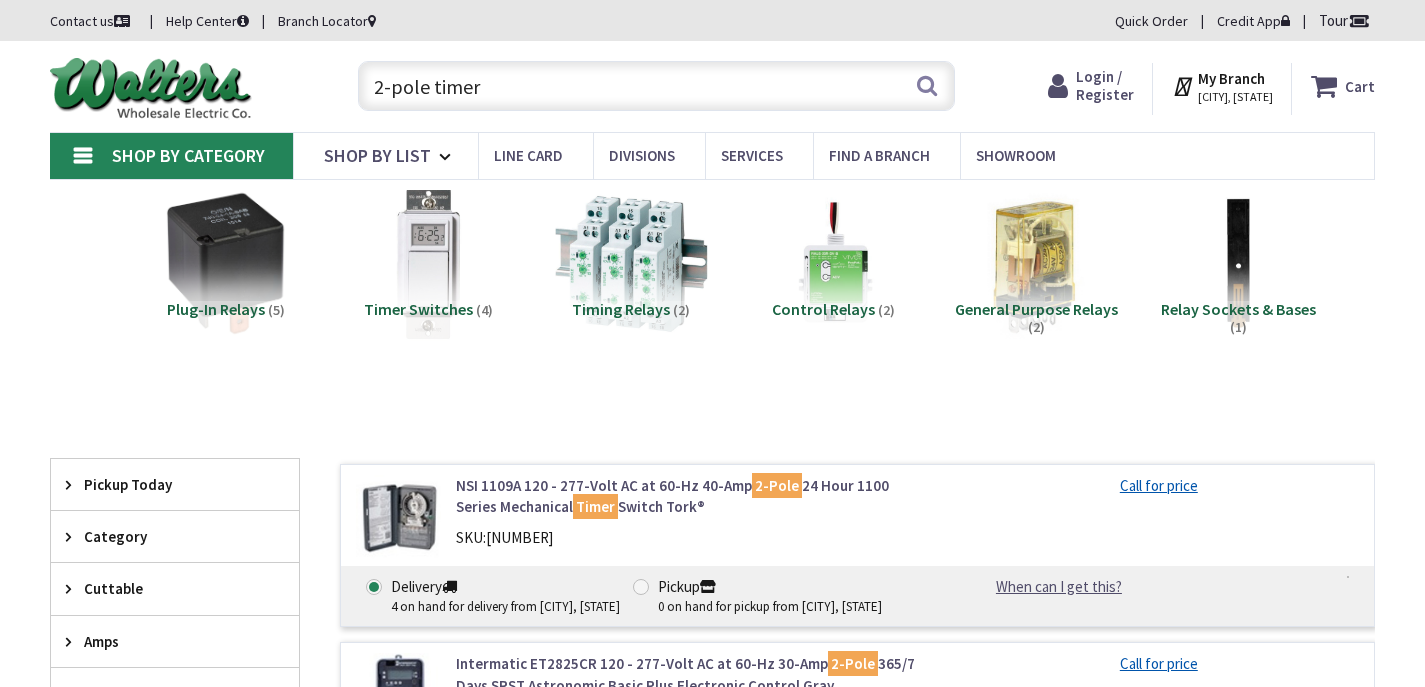 scroll, scrollTop: 0, scrollLeft: 0, axis: both 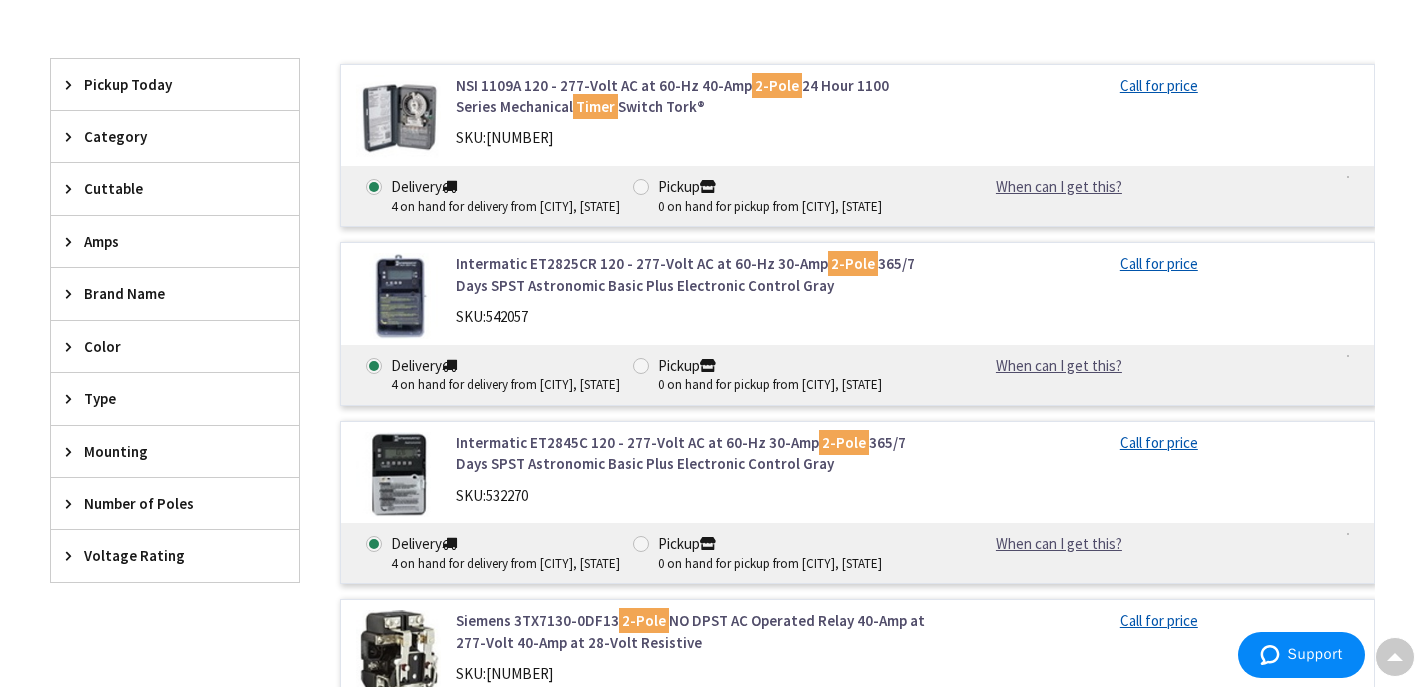 click on "Intermatic ET2825CR 120 - 277-Volt AC at 60-Hz 30-Amp 2-Pole 365/7 Days SPST Astronomic Basic Plus Electronic Control Gray" at bounding box center [692, 274] 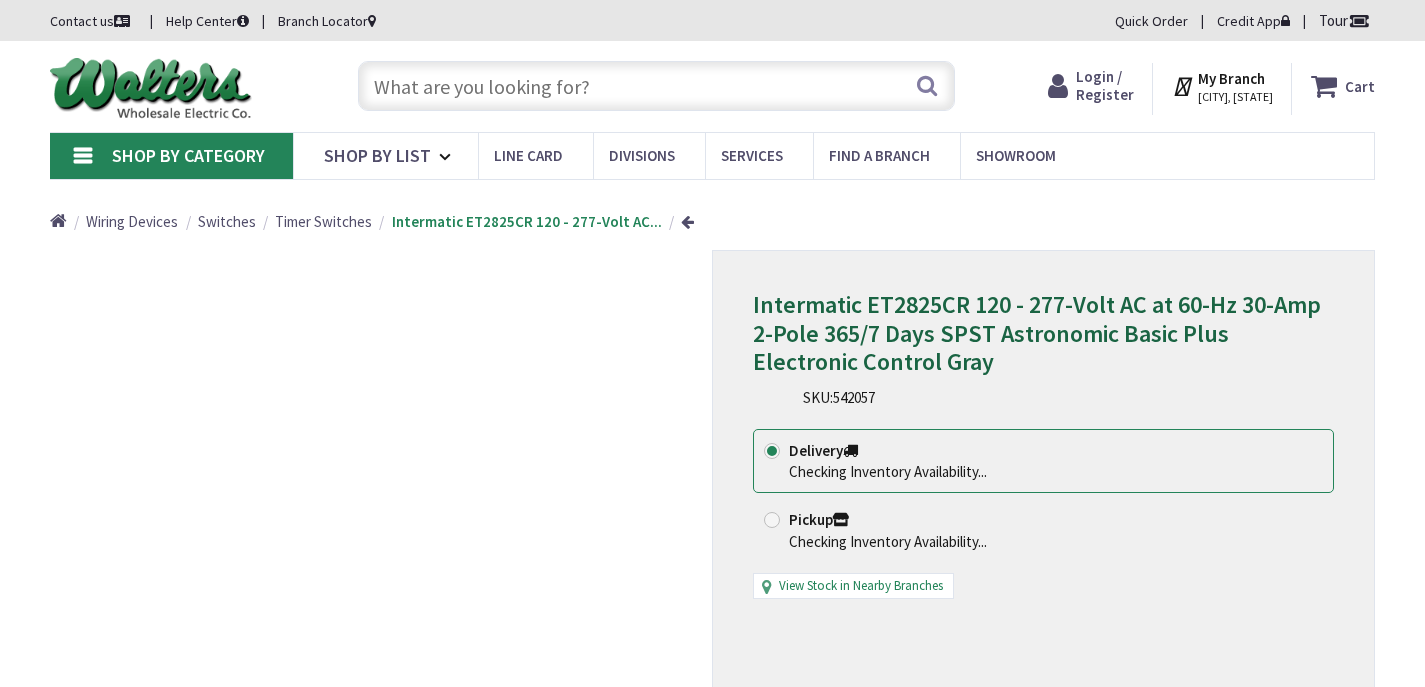 scroll, scrollTop: 0, scrollLeft: 0, axis: both 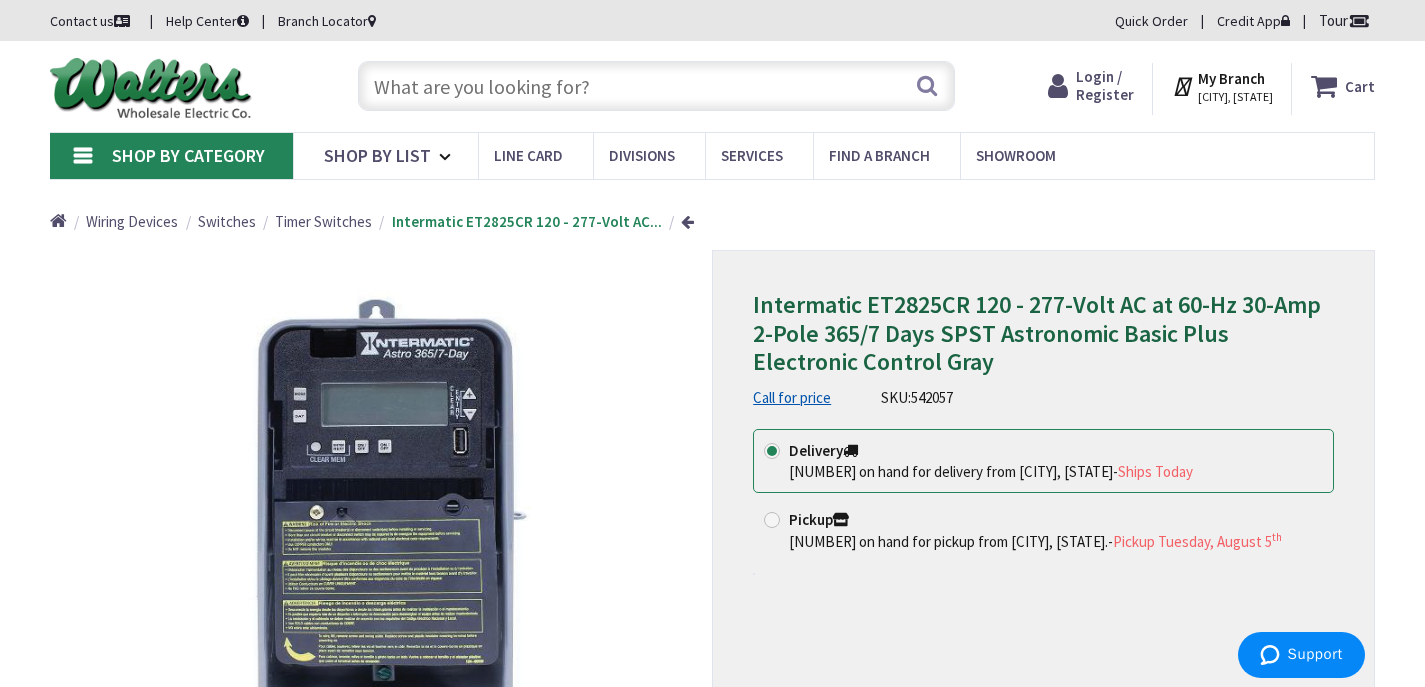 click at bounding box center (656, 86) 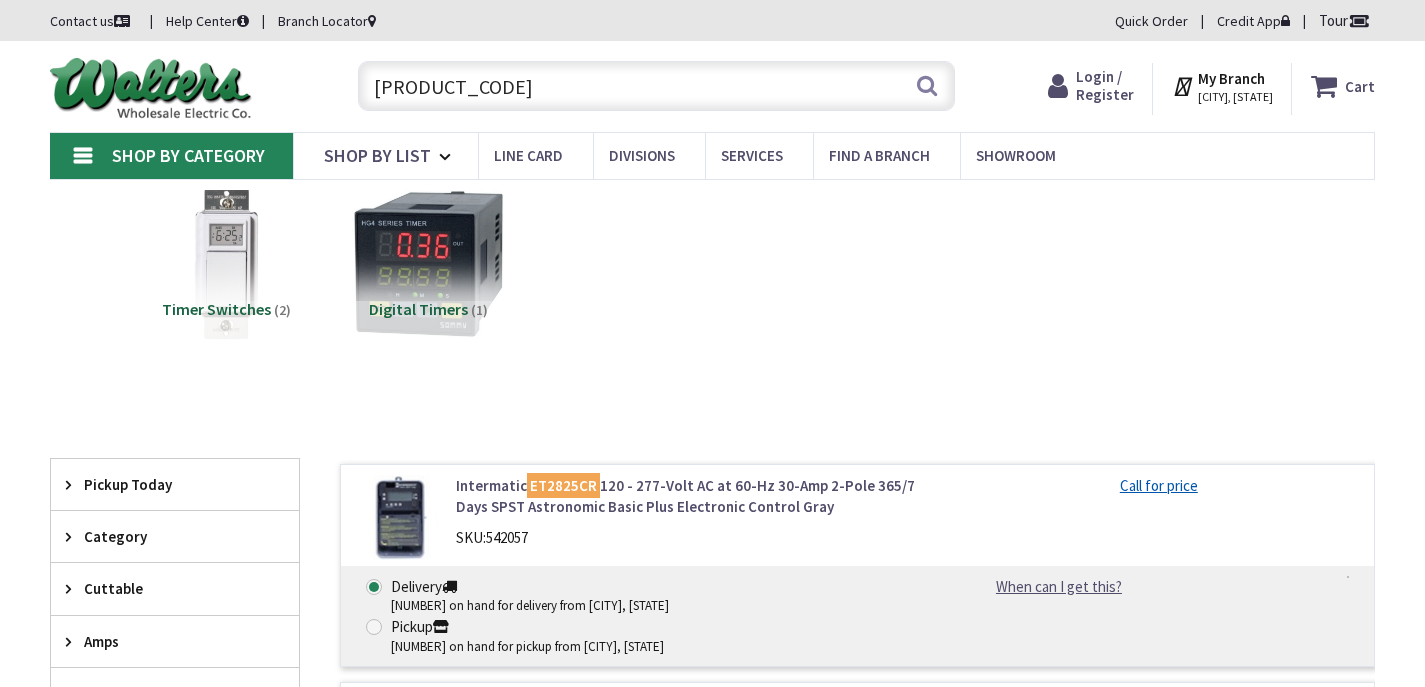 scroll, scrollTop: 0, scrollLeft: 0, axis: both 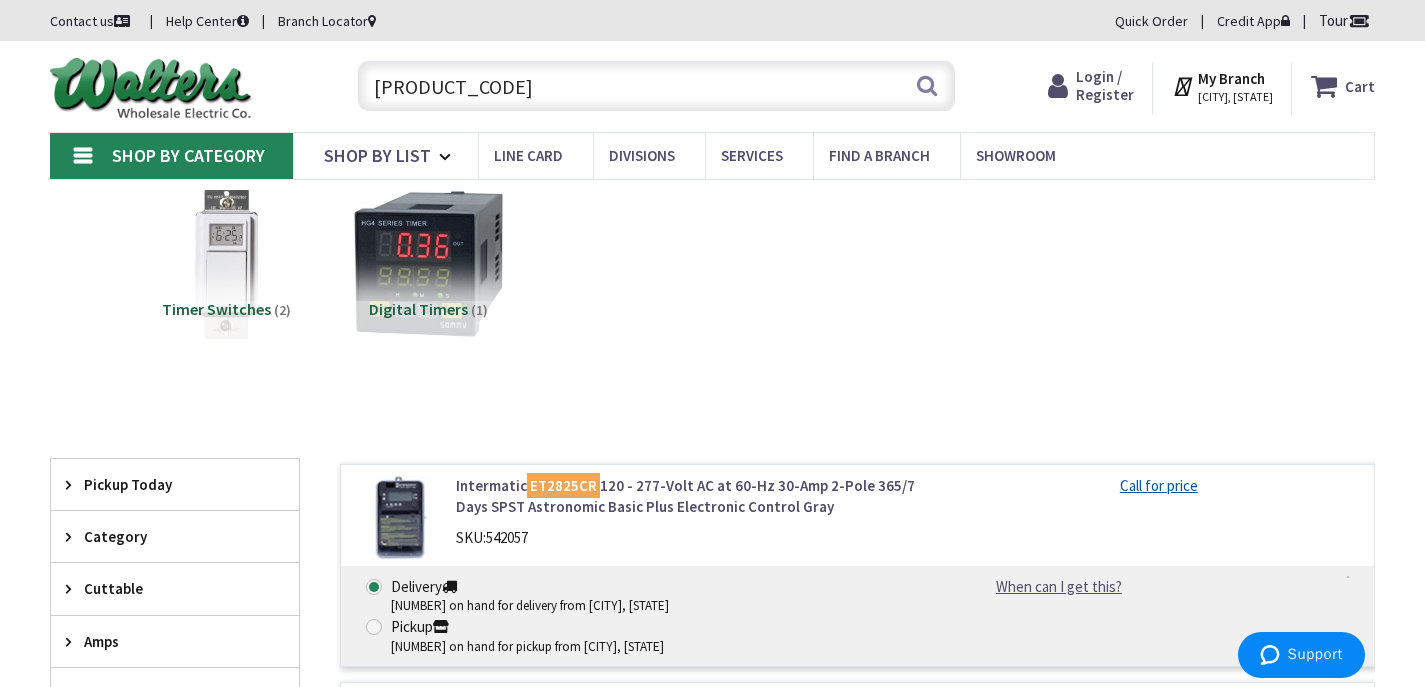 click on "Intermatic  ET2825CR  120 - 277-Volt AC at 60-Hz 30-Amp 2-Pole 365/7 Days SPST Astronomic Basic Plus Electronic Control Gray" at bounding box center [692, 496] 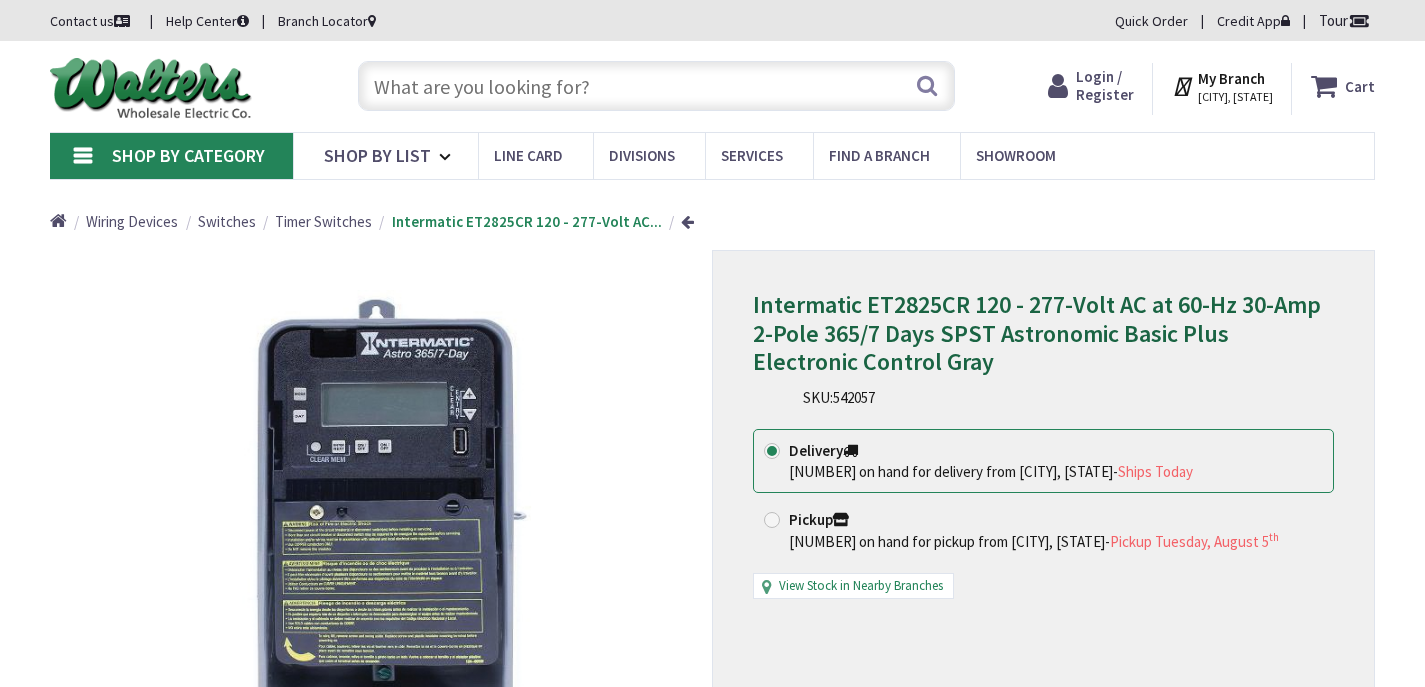 scroll, scrollTop: 0, scrollLeft: 0, axis: both 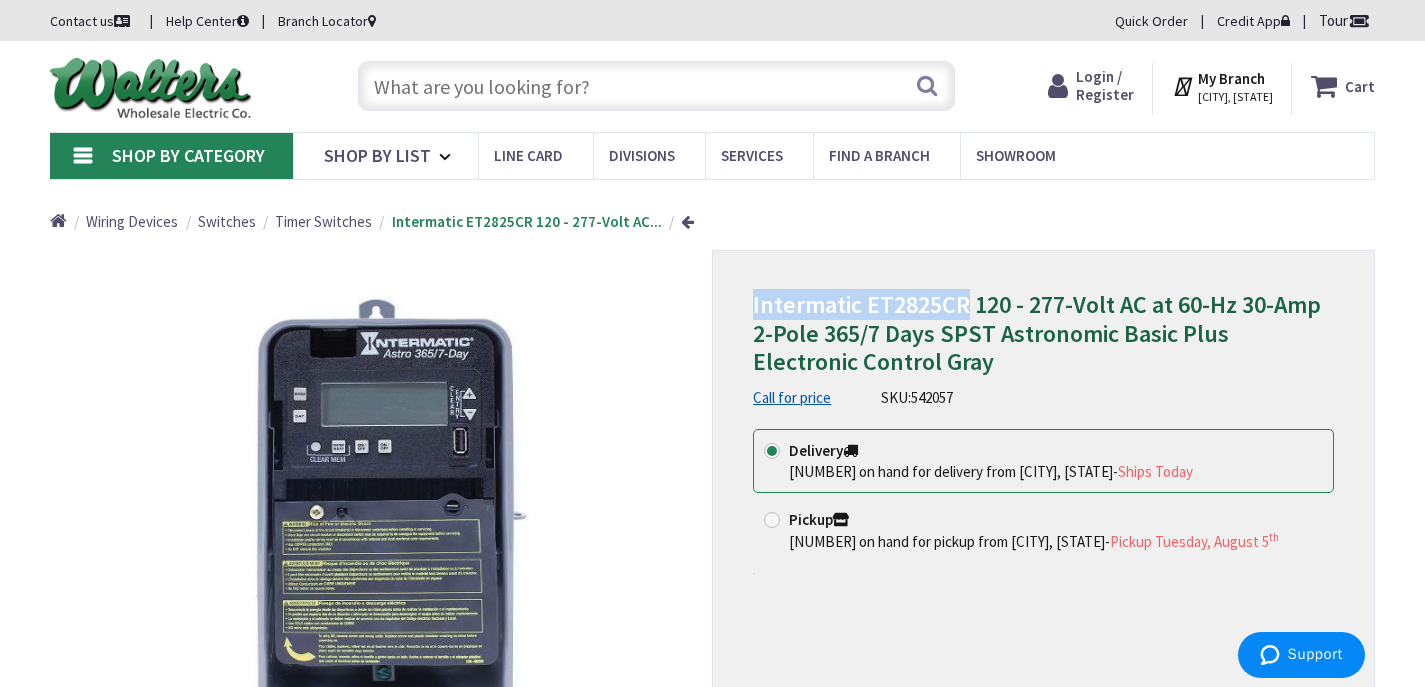 drag, startPoint x: 746, startPoint y: 286, endPoint x: 964, endPoint y: 291, distance: 218.05733 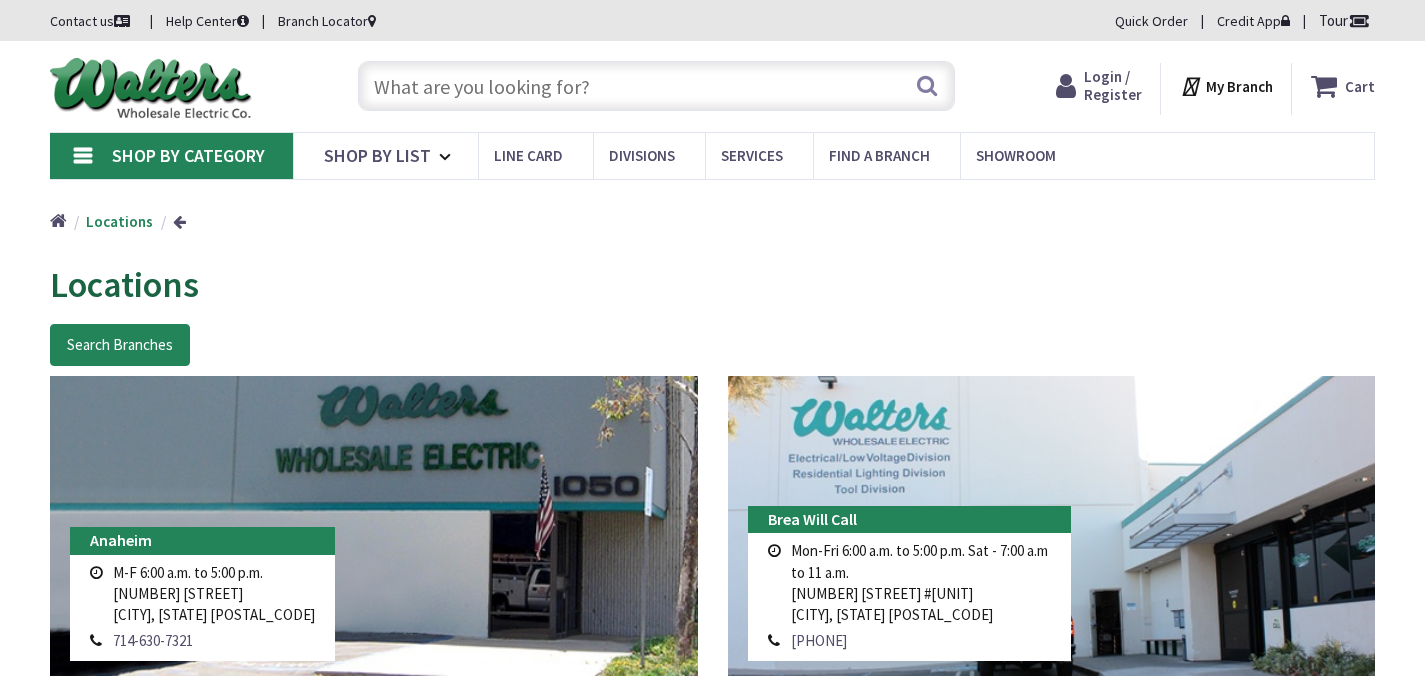 scroll, scrollTop: 0, scrollLeft: 0, axis: both 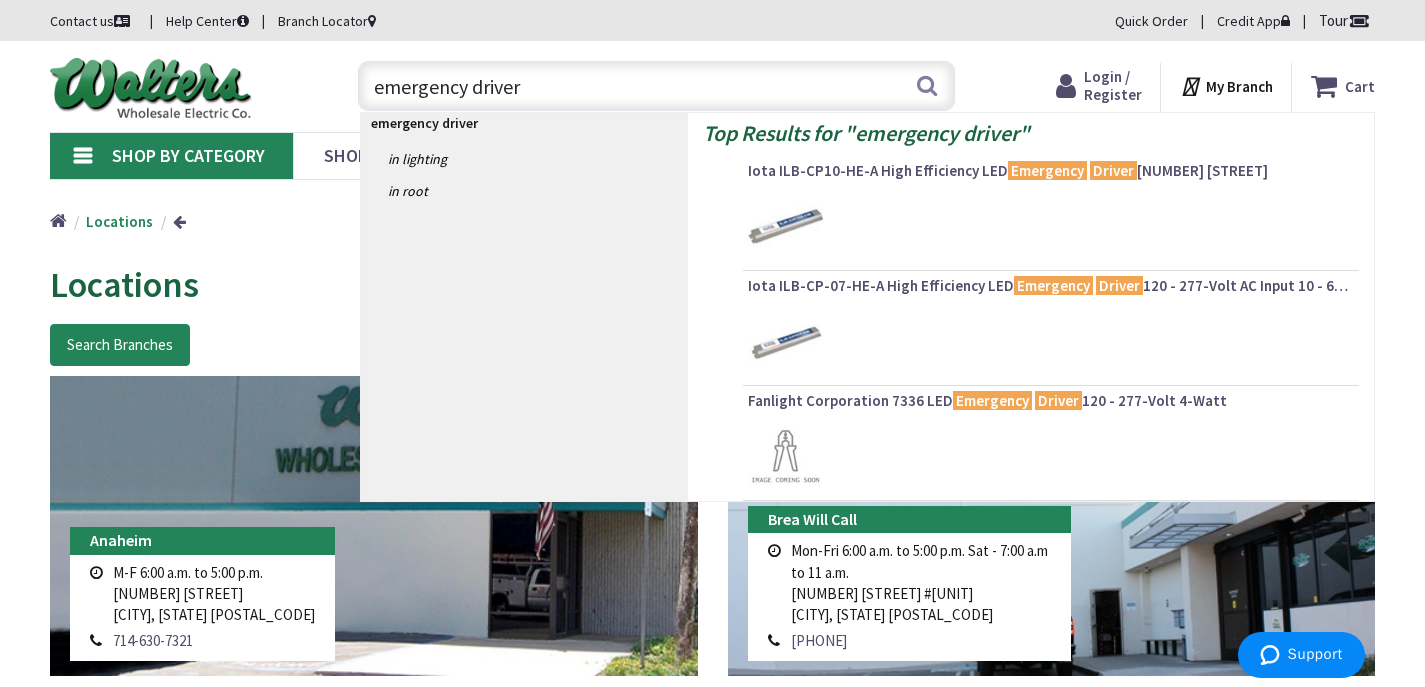 type on "emergency driver" 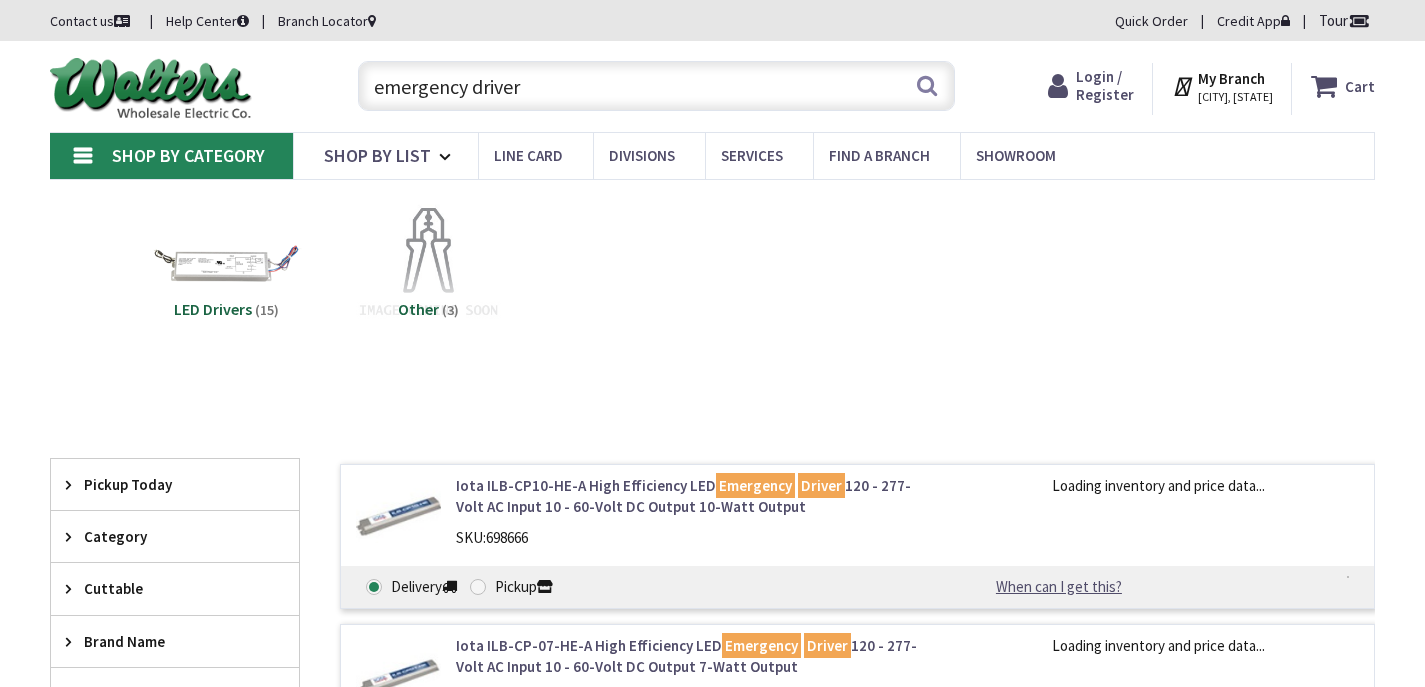 scroll, scrollTop: 0, scrollLeft: 0, axis: both 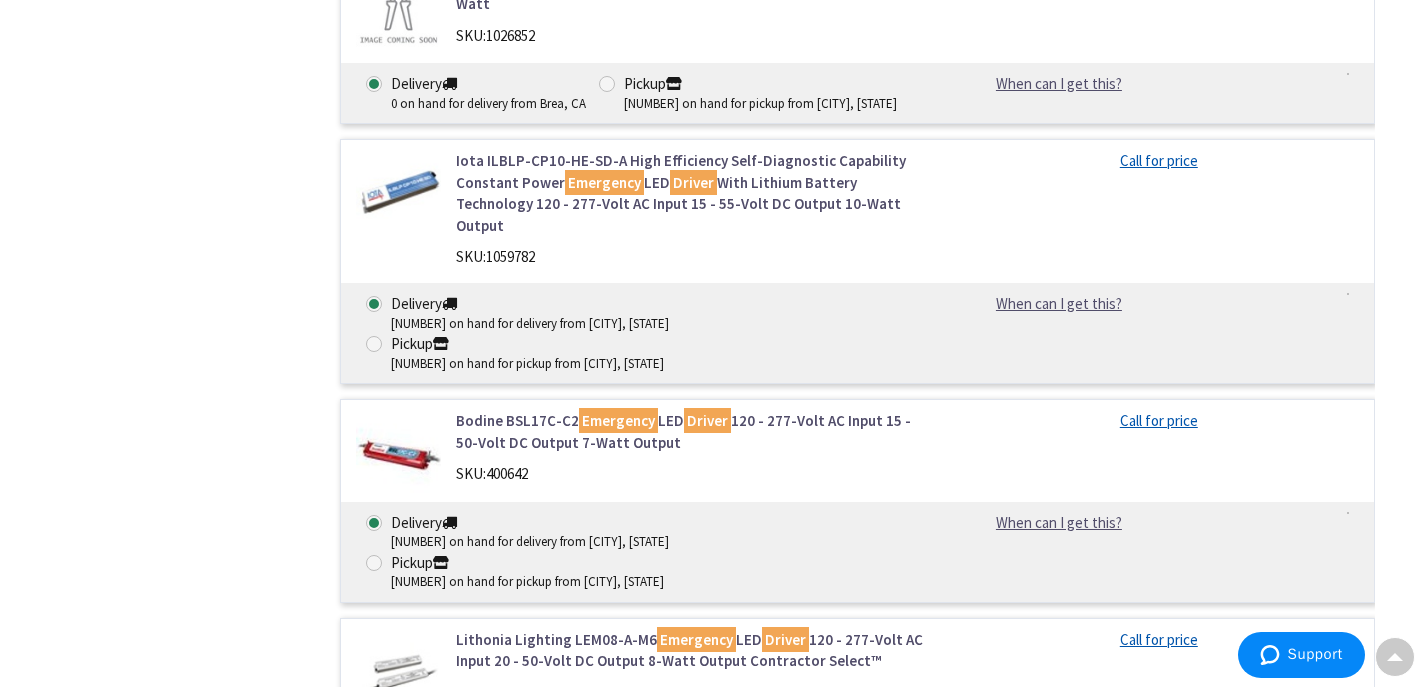 click on "Bodine BSL17C-C2  Emergency  LED  Driver  120 - 277-Volt AC Input 15 - 50-Volt DC Output 7-Watt Output" at bounding box center [692, 431] 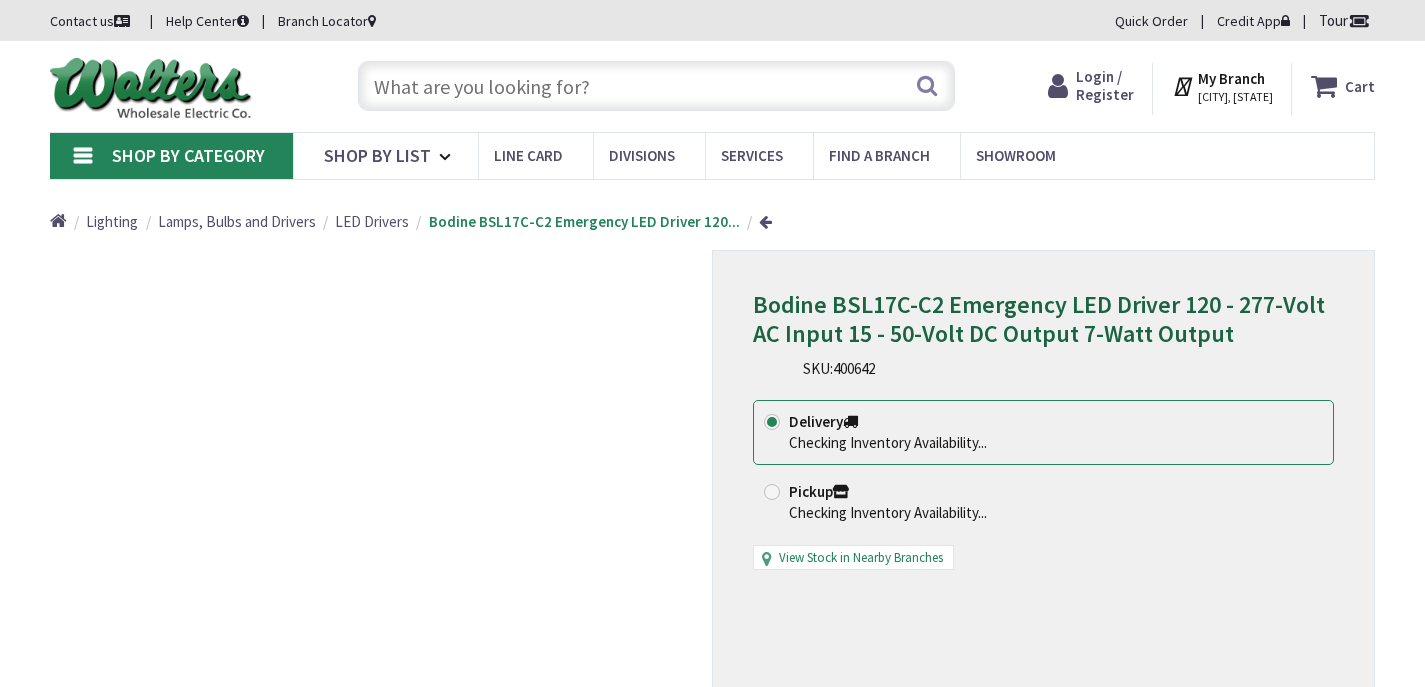 scroll, scrollTop: 0, scrollLeft: 0, axis: both 